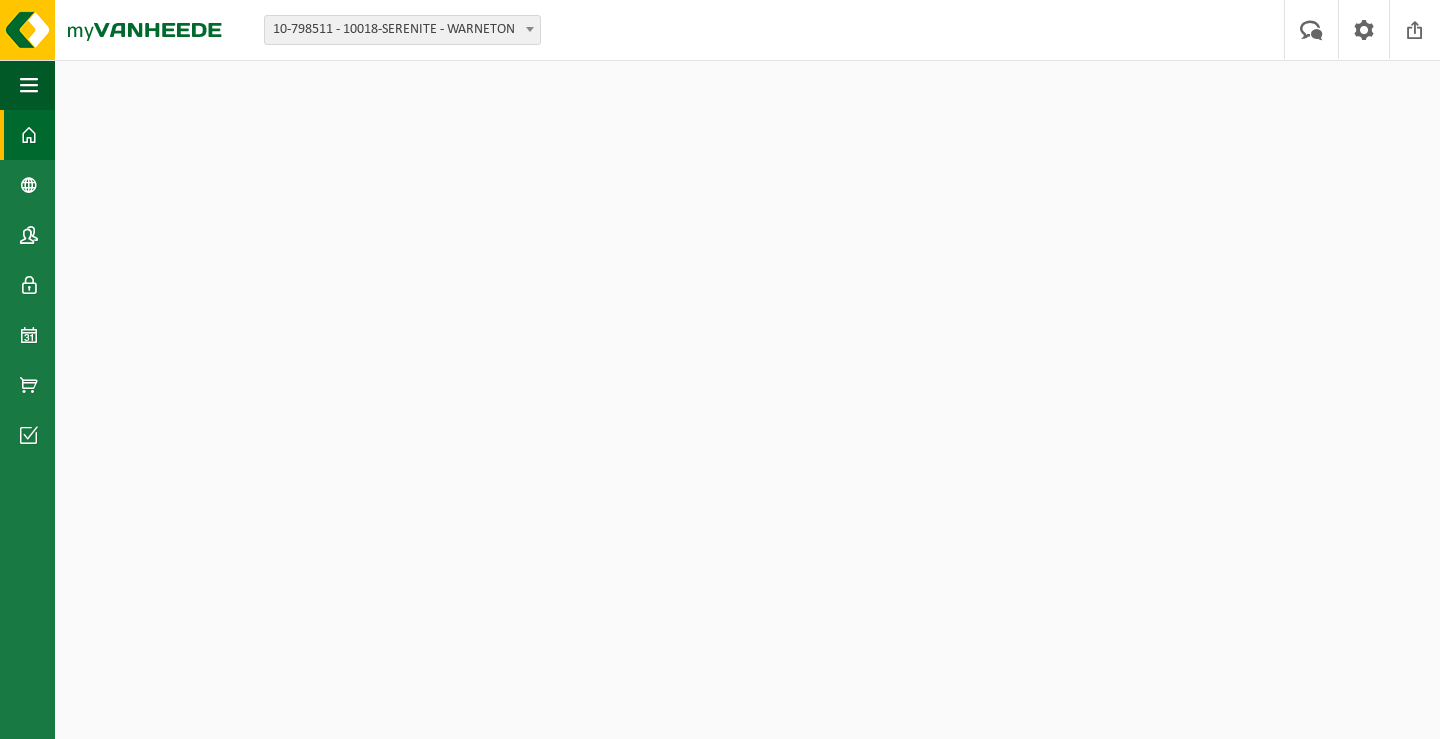 scroll, scrollTop: 0, scrollLeft: 0, axis: both 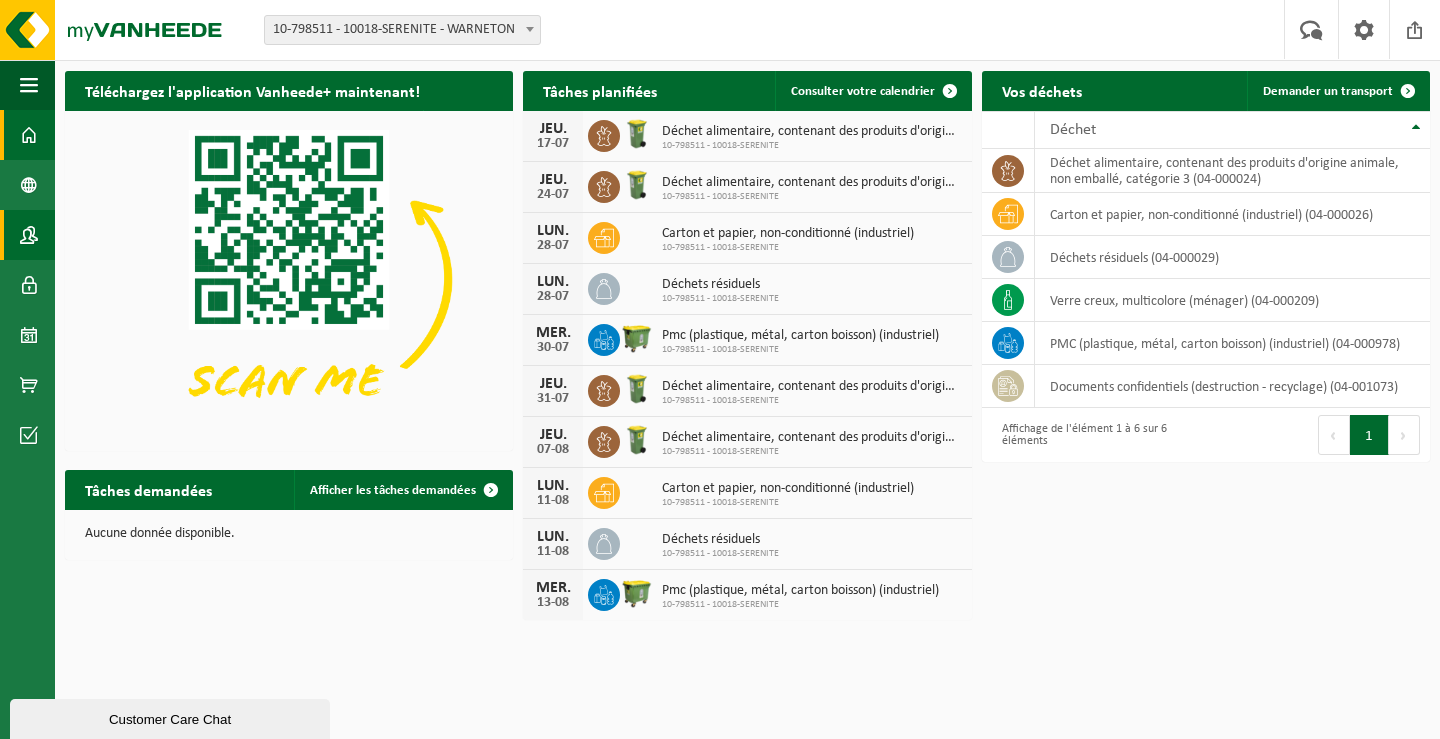 click at bounding box center (29, 235) 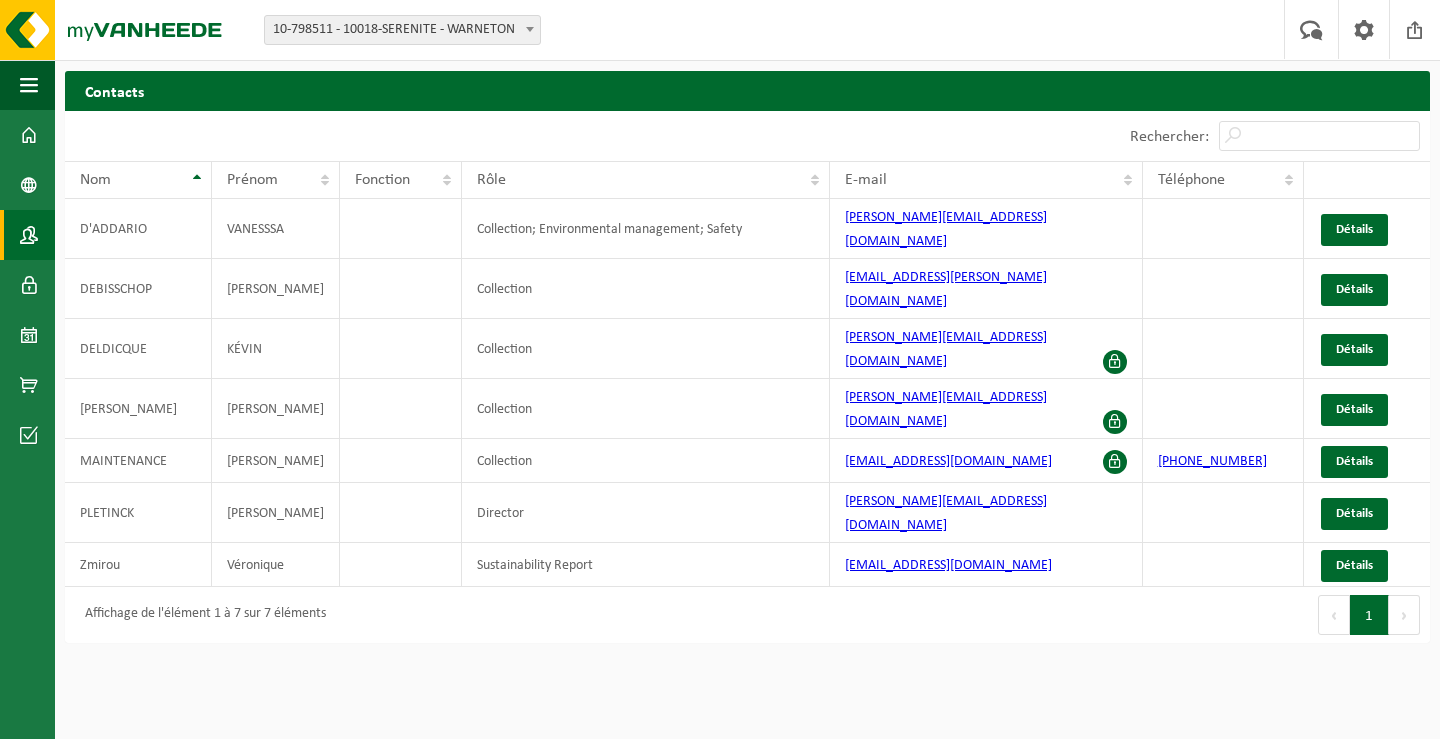 scroll, scrollTop: 0, scrollLeft: 0, axis: both 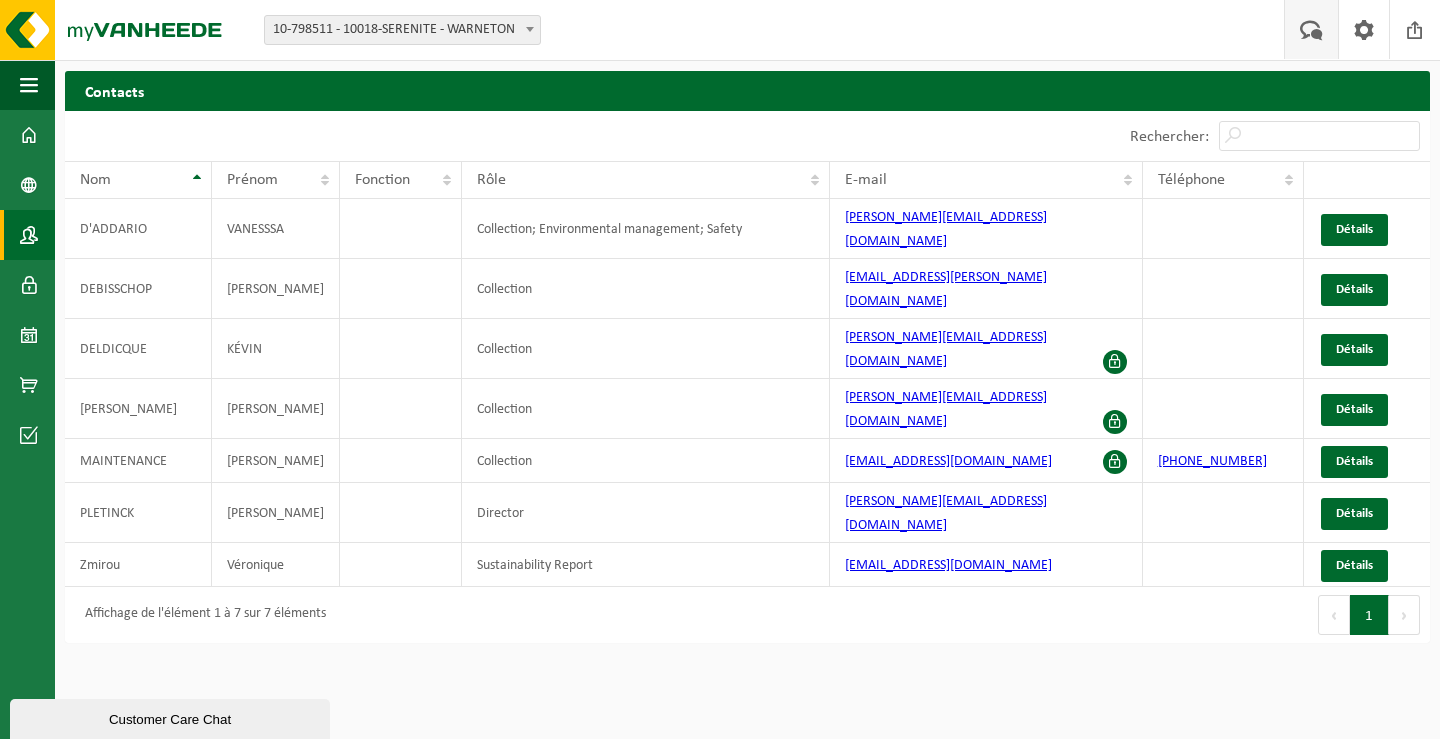 click at bounding box center (1311, 29) 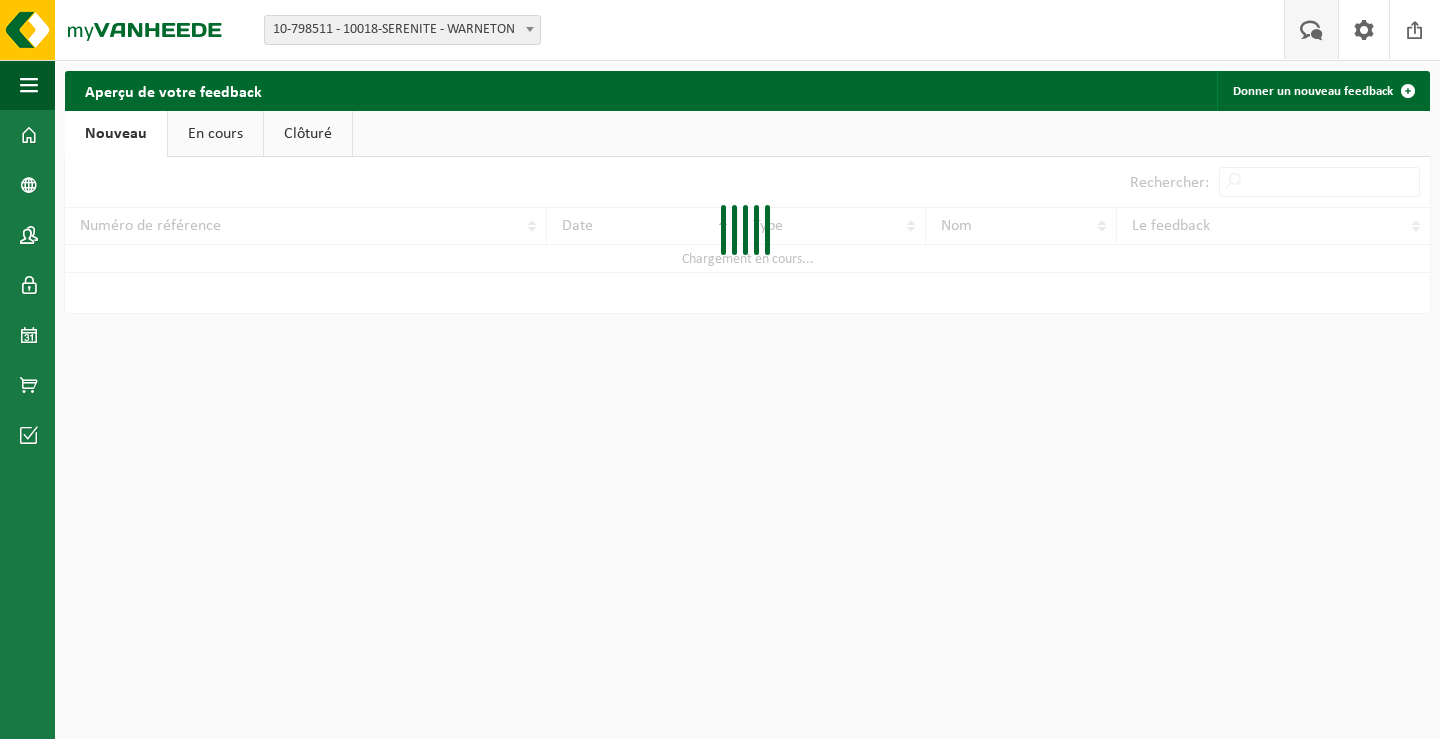scroll, scrollTop: 0, scrollLeft: 0, axis: both 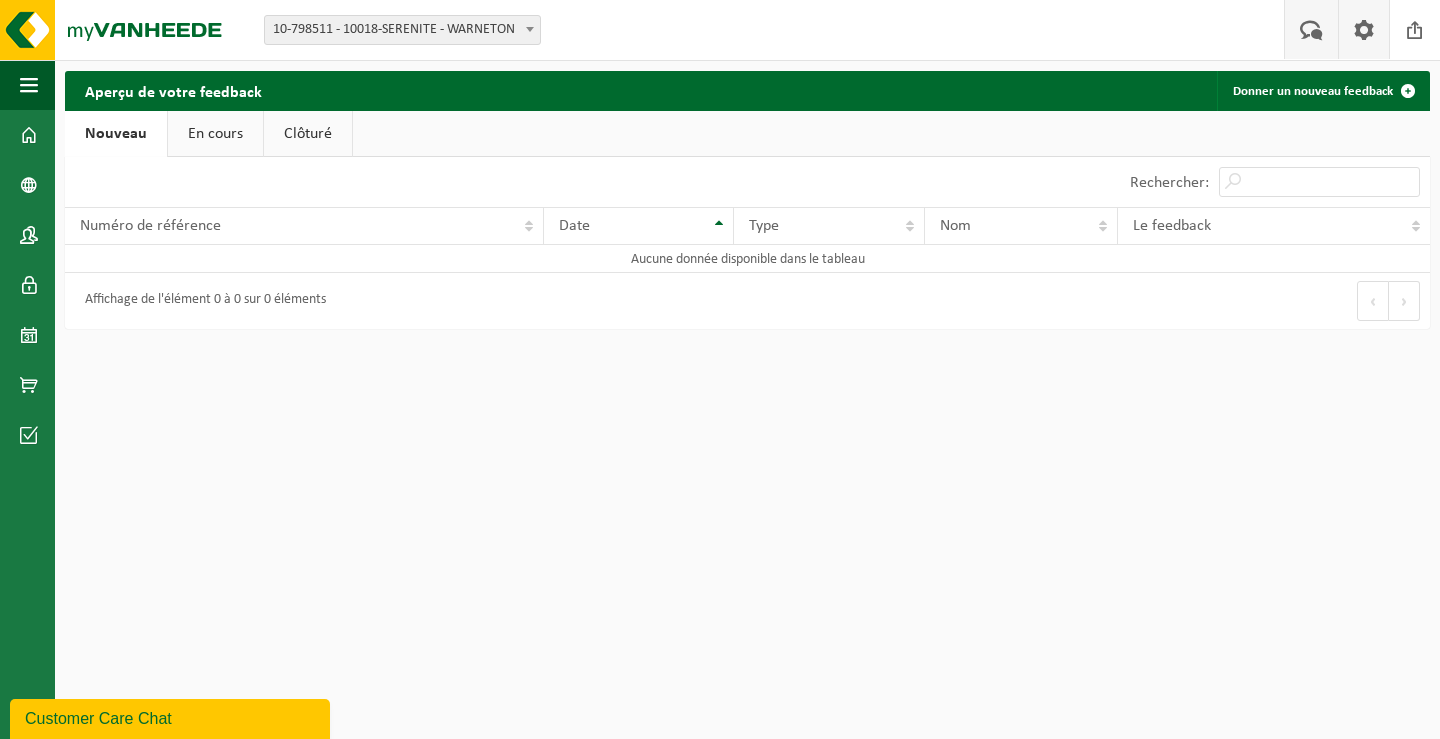 click at bounding box center (1364, 29) 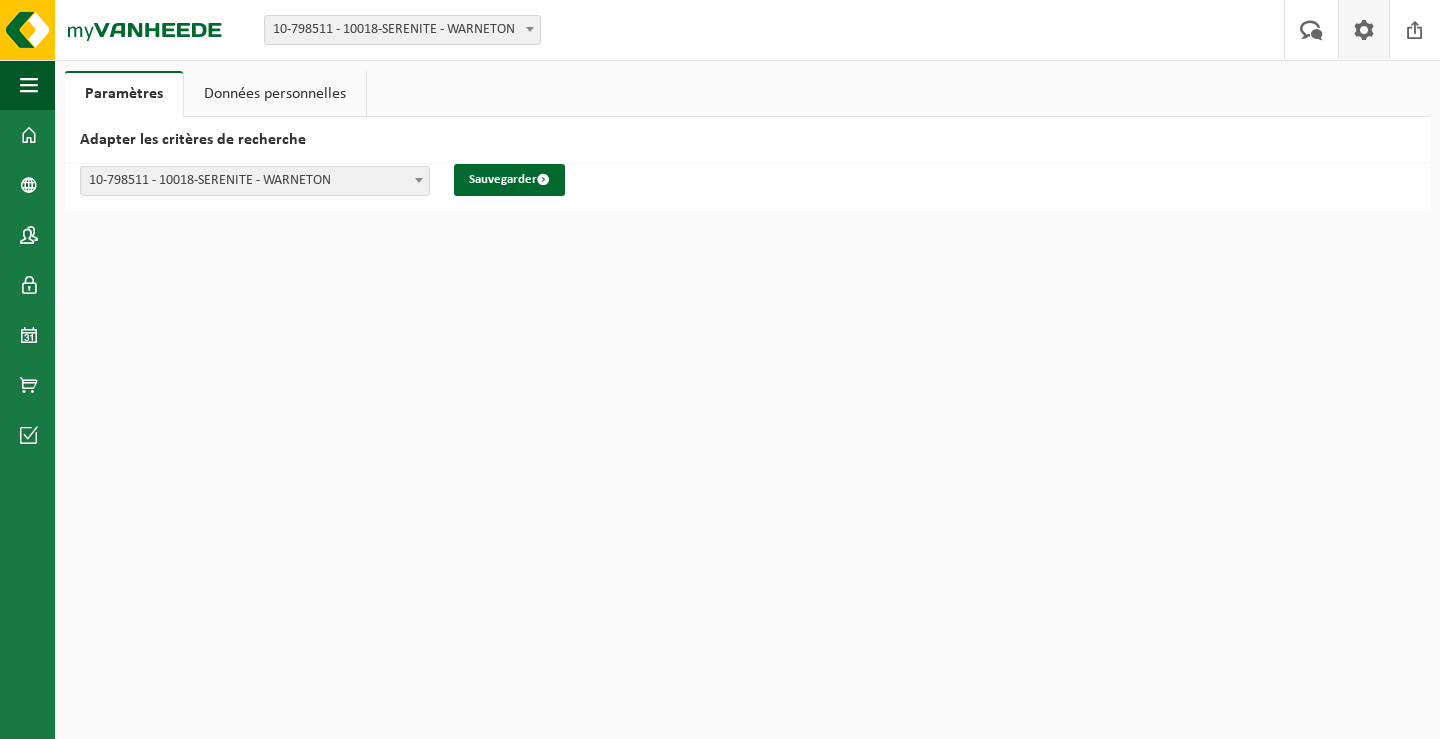 scroll, scrollTop: 0, scrollLeft: 0, axis: both 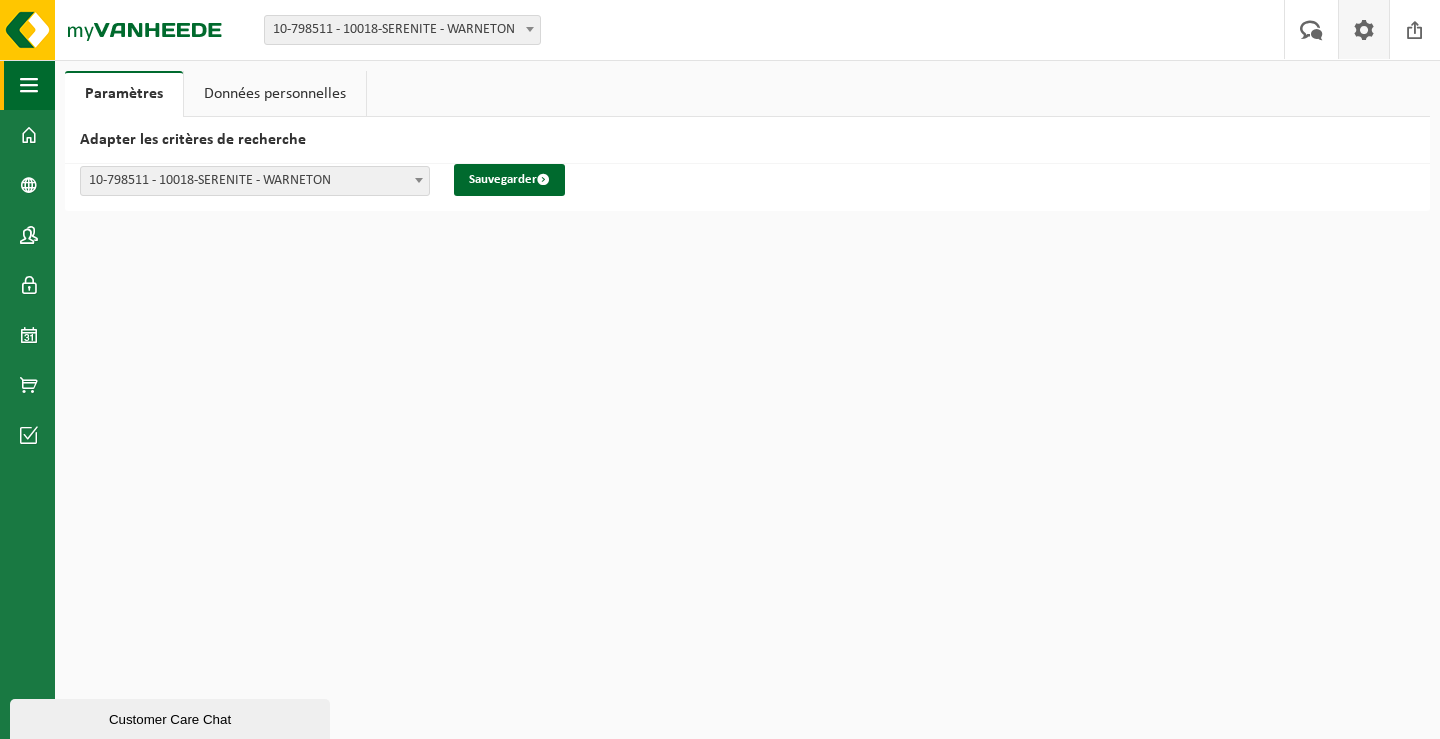 click at bounding box center (29, 85) 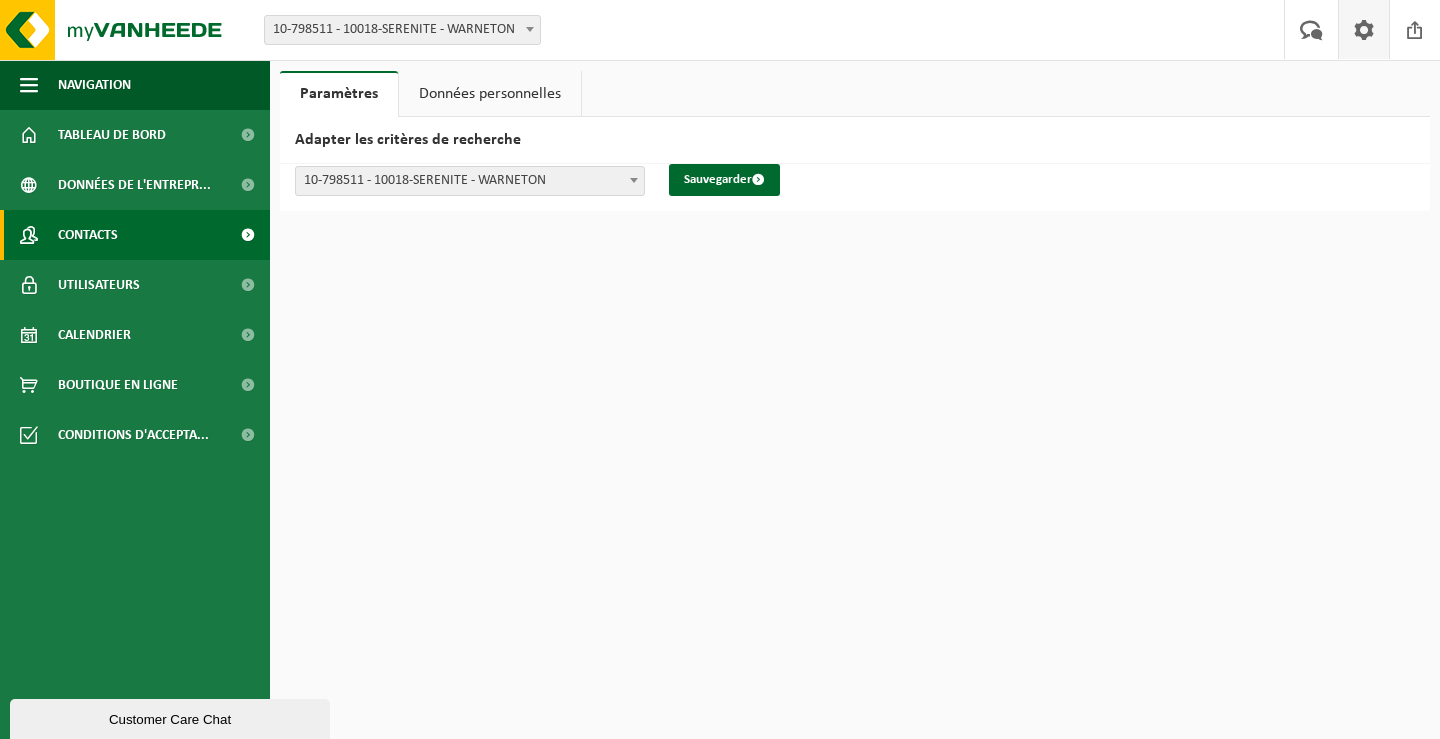 click on "Contacts" at bounding box center (88, 235) 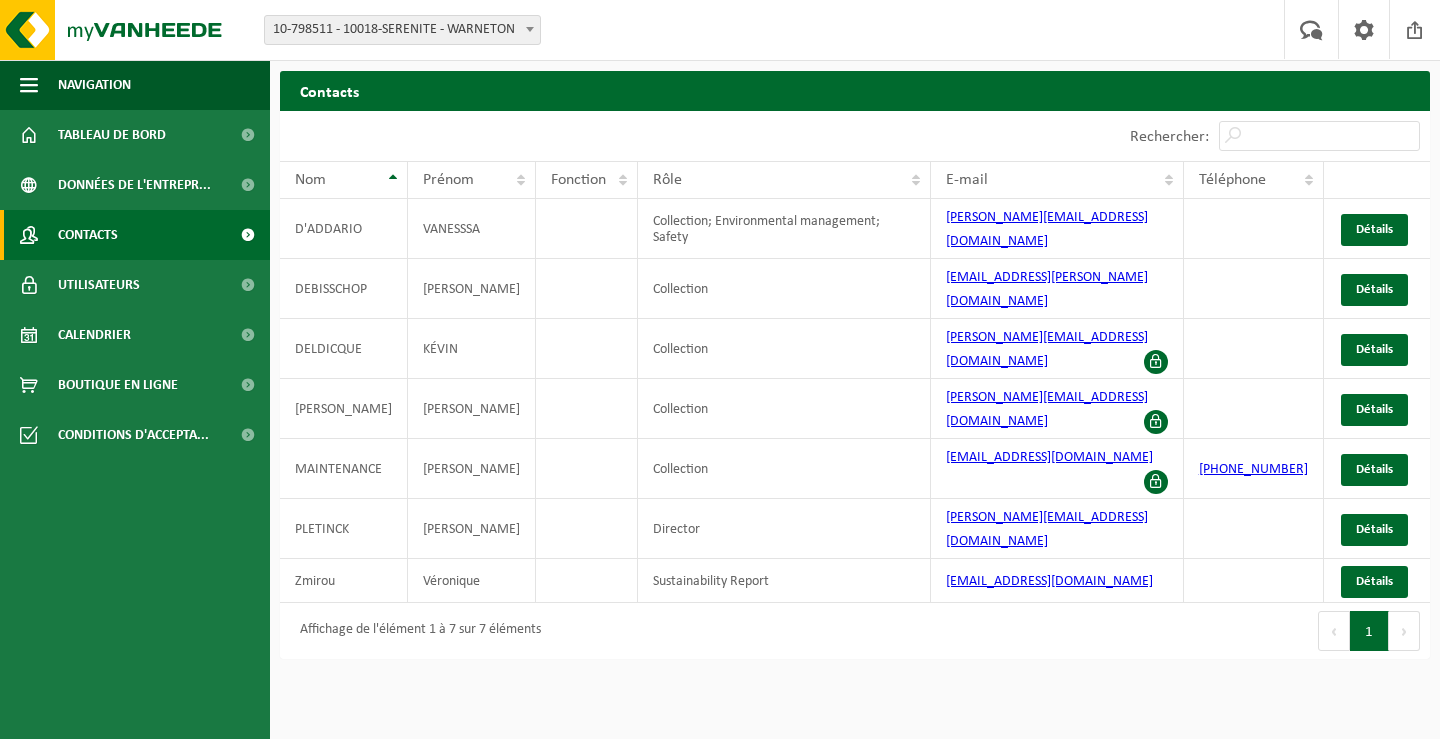 scroll, scrollTop: 0, scrollLeft: 0, axis: both 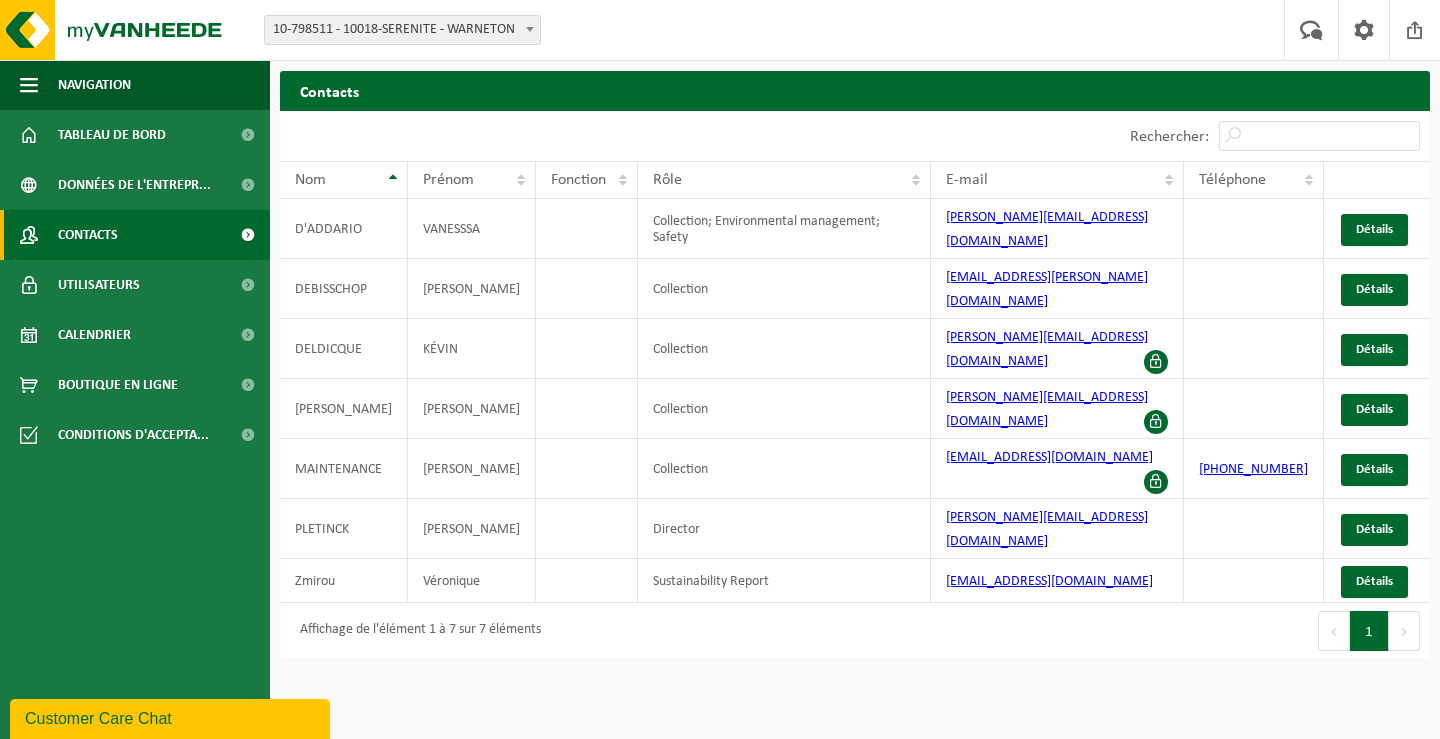 click on "Customer Care Chat" at bounding box center [170, 719] 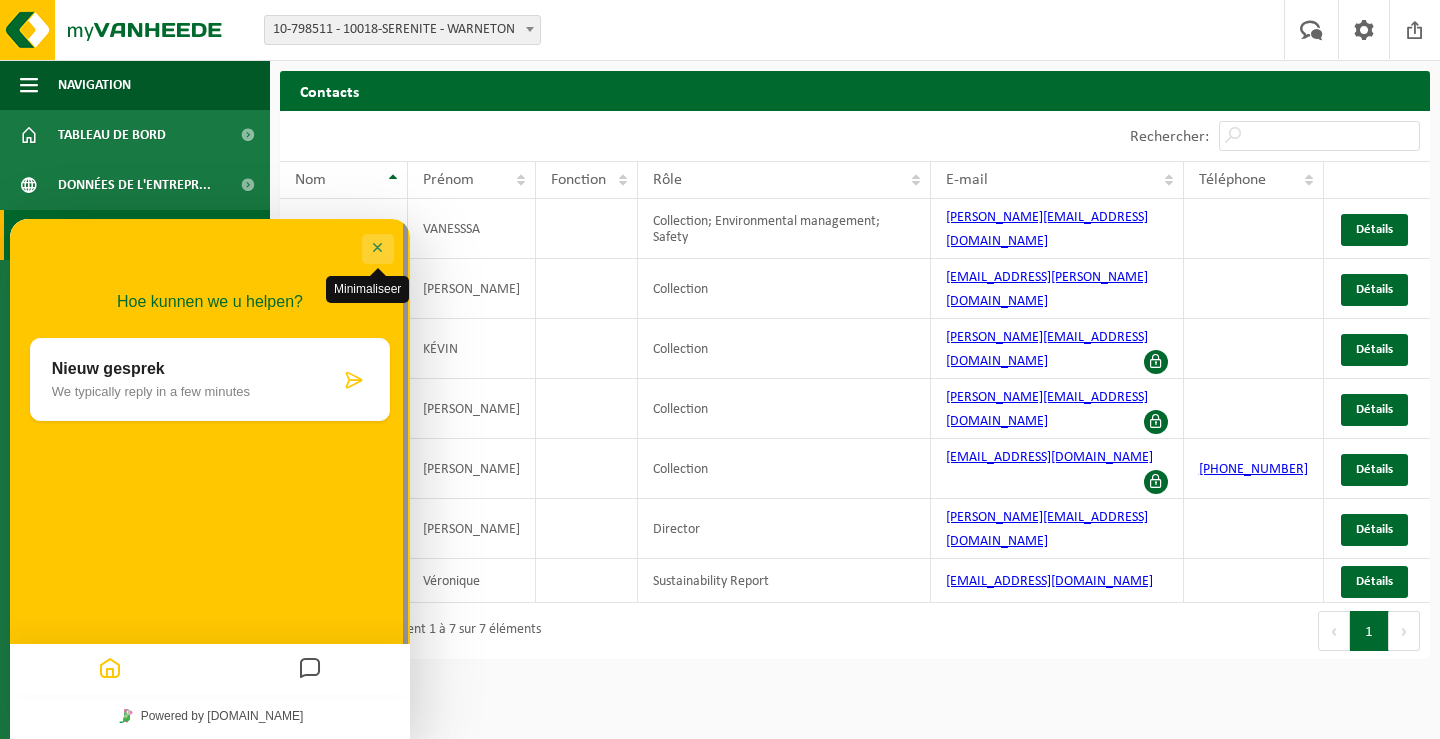 click on "Minimaliseer" at bounding box center (378, 249) 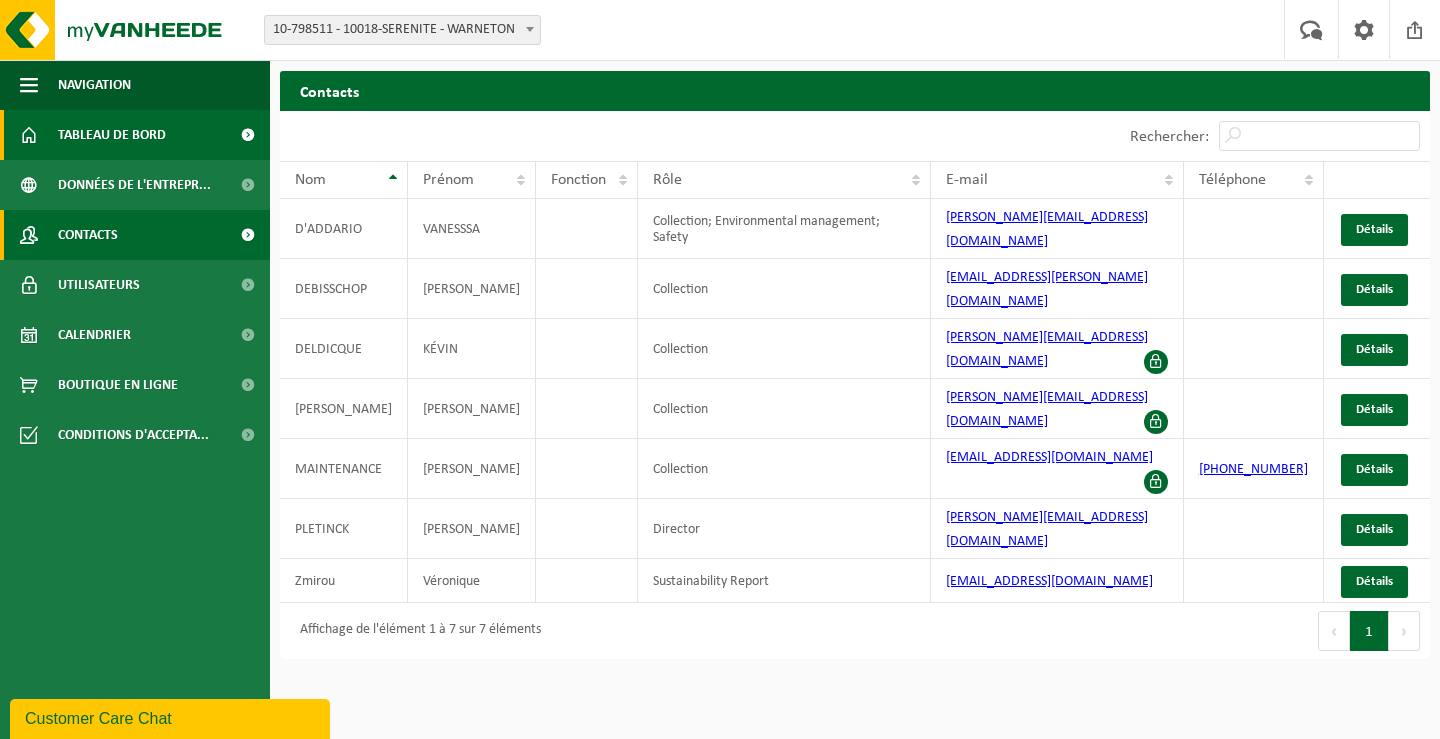 click on "Tableau de bord" at bounding box center (112, 135) 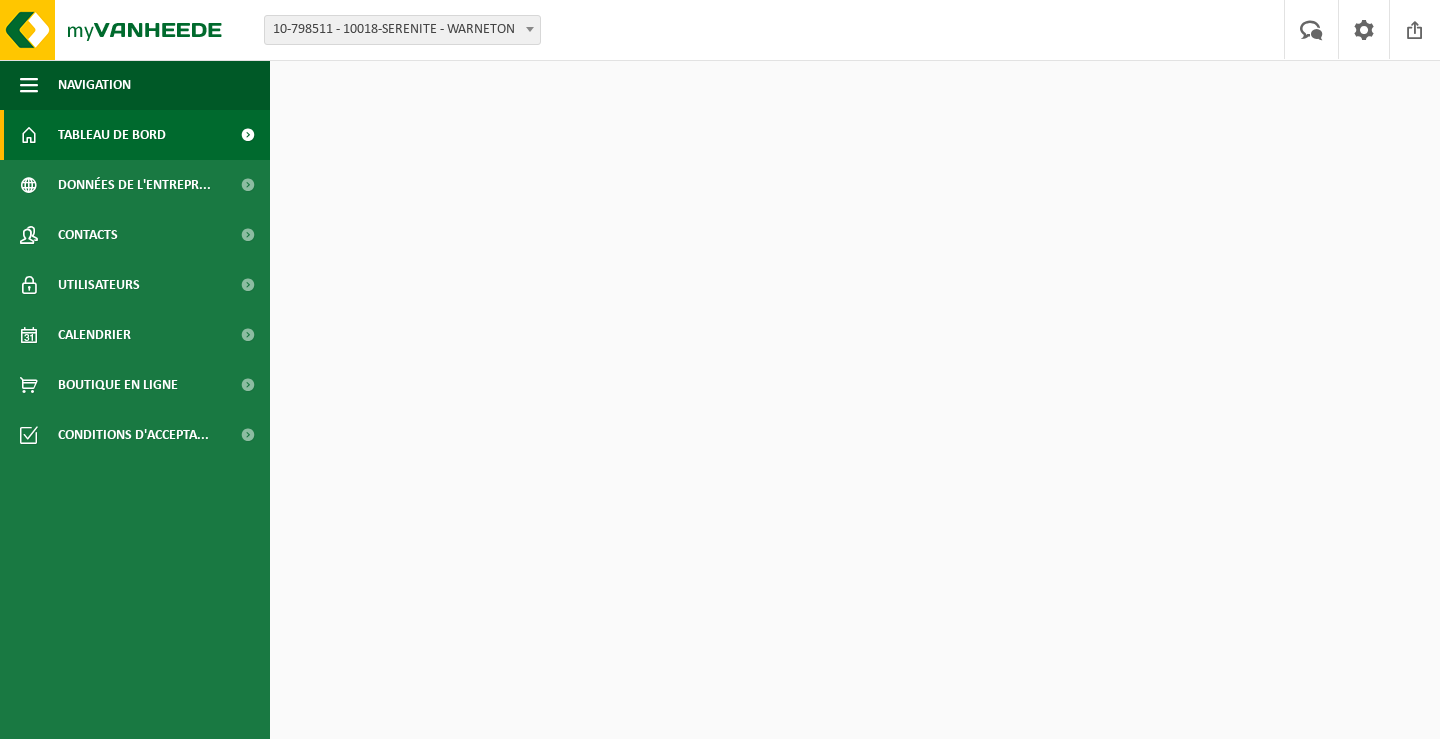 scroll, scrollTop: 0, scrollLeft: 0, axis: both 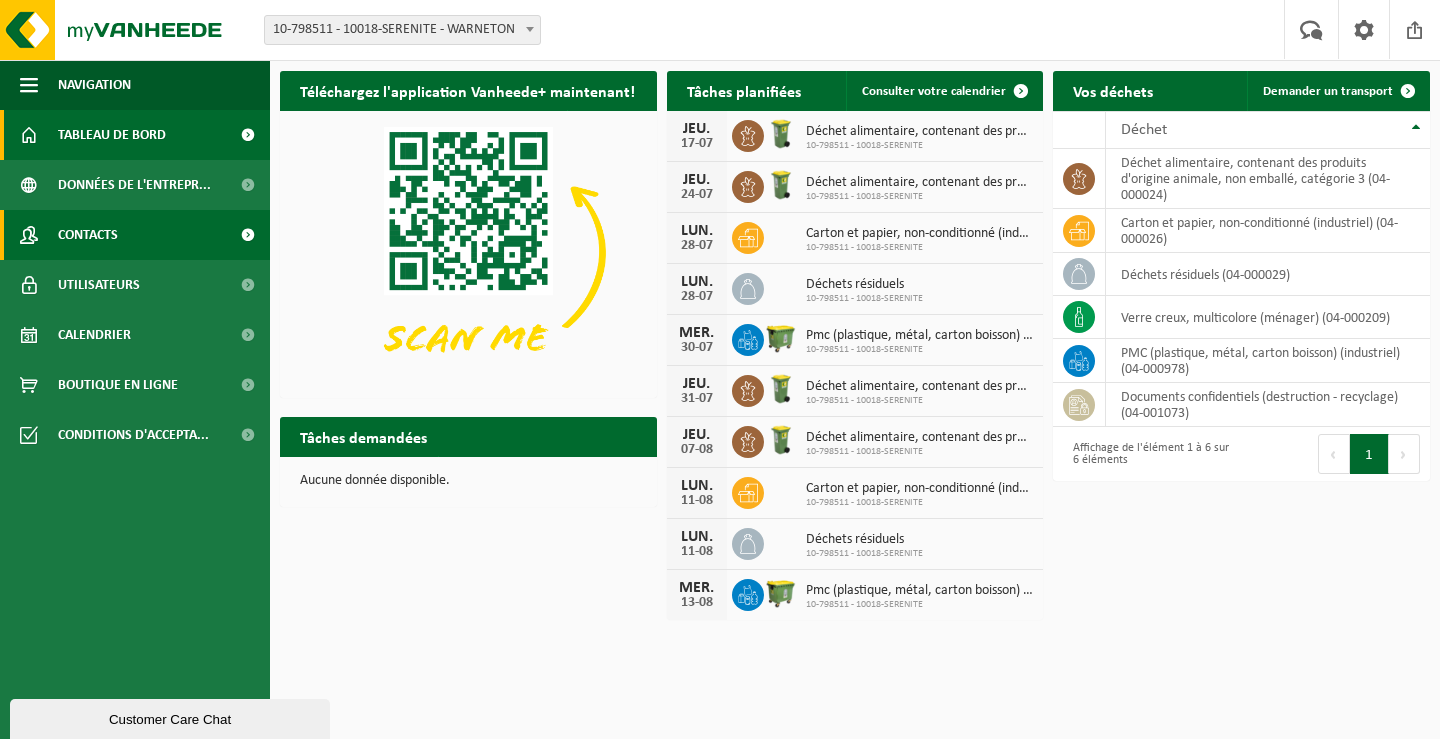click on "Contacts" at bounding box center [88, 235] 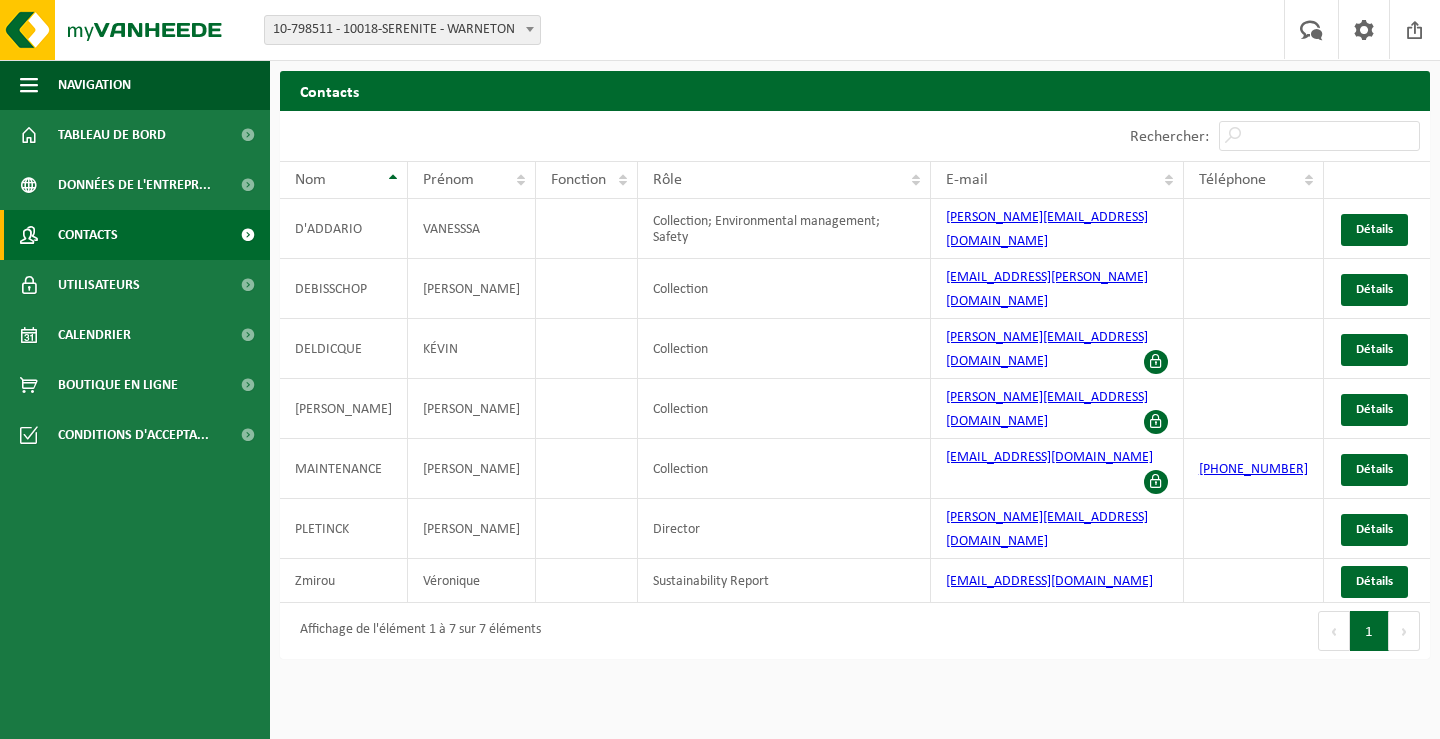 scroll, scrollTop: 0, scrollLeft: 0, axis: both 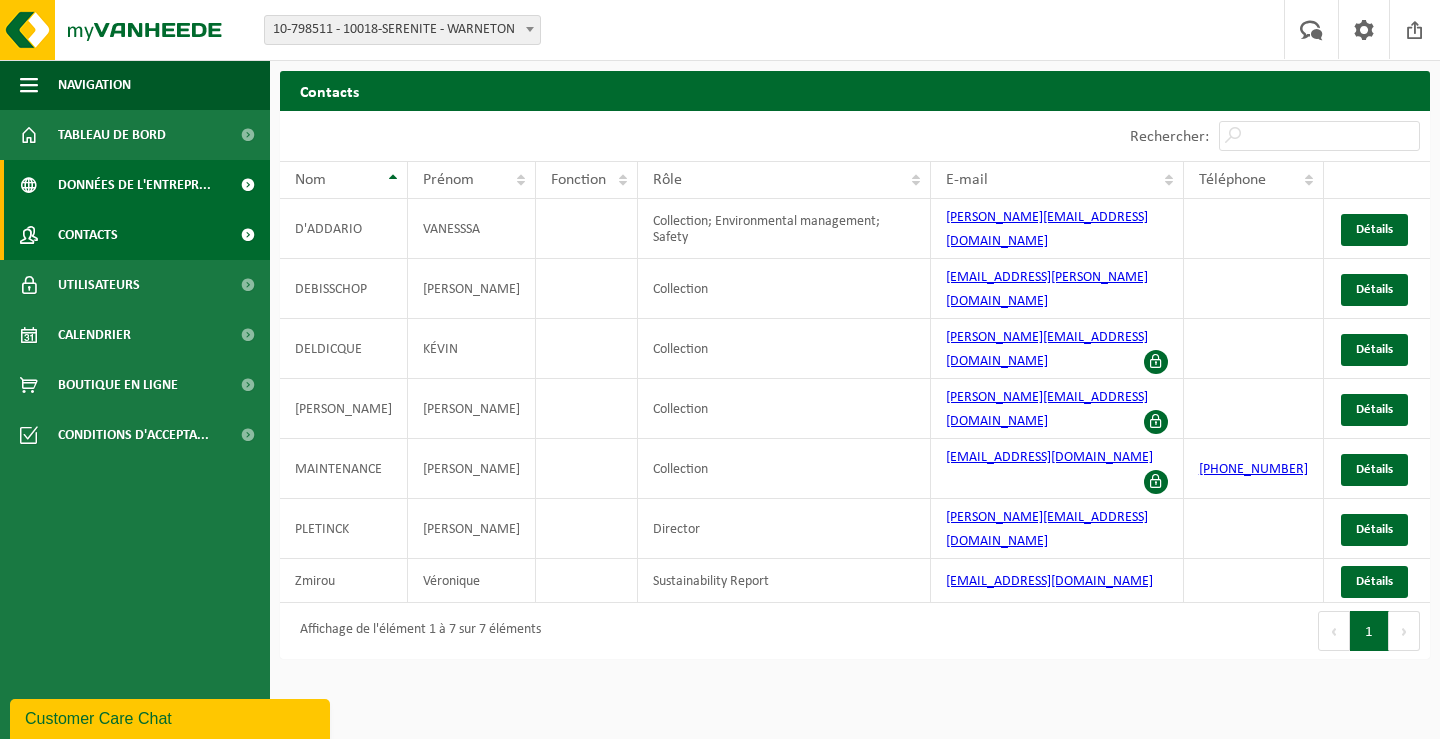 click on "Données de l'entrepr..." at bounding box center (134, 185) 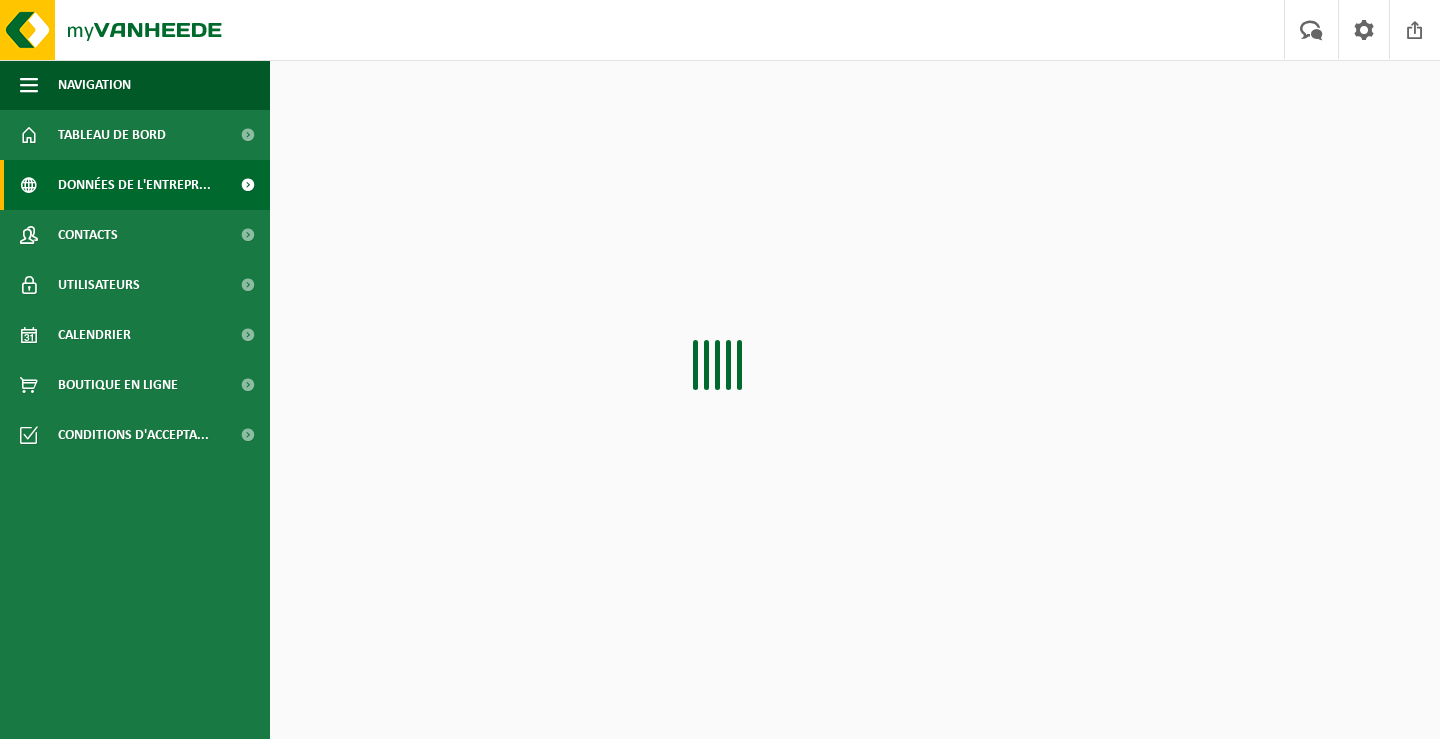 scroll, scrollTop: 0, scrollLeft: 0, axis: both 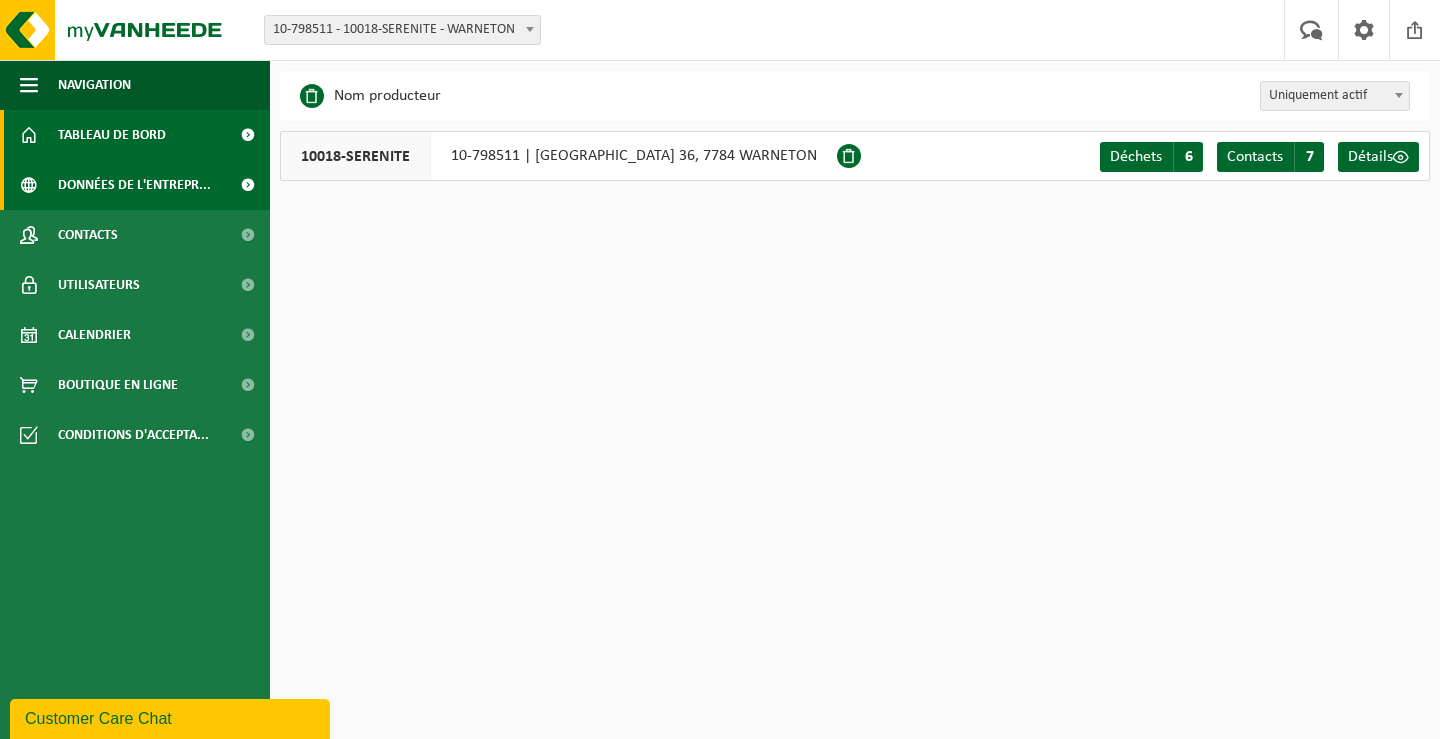 click on "Tableau de bord" at bounding box center [112, 135] 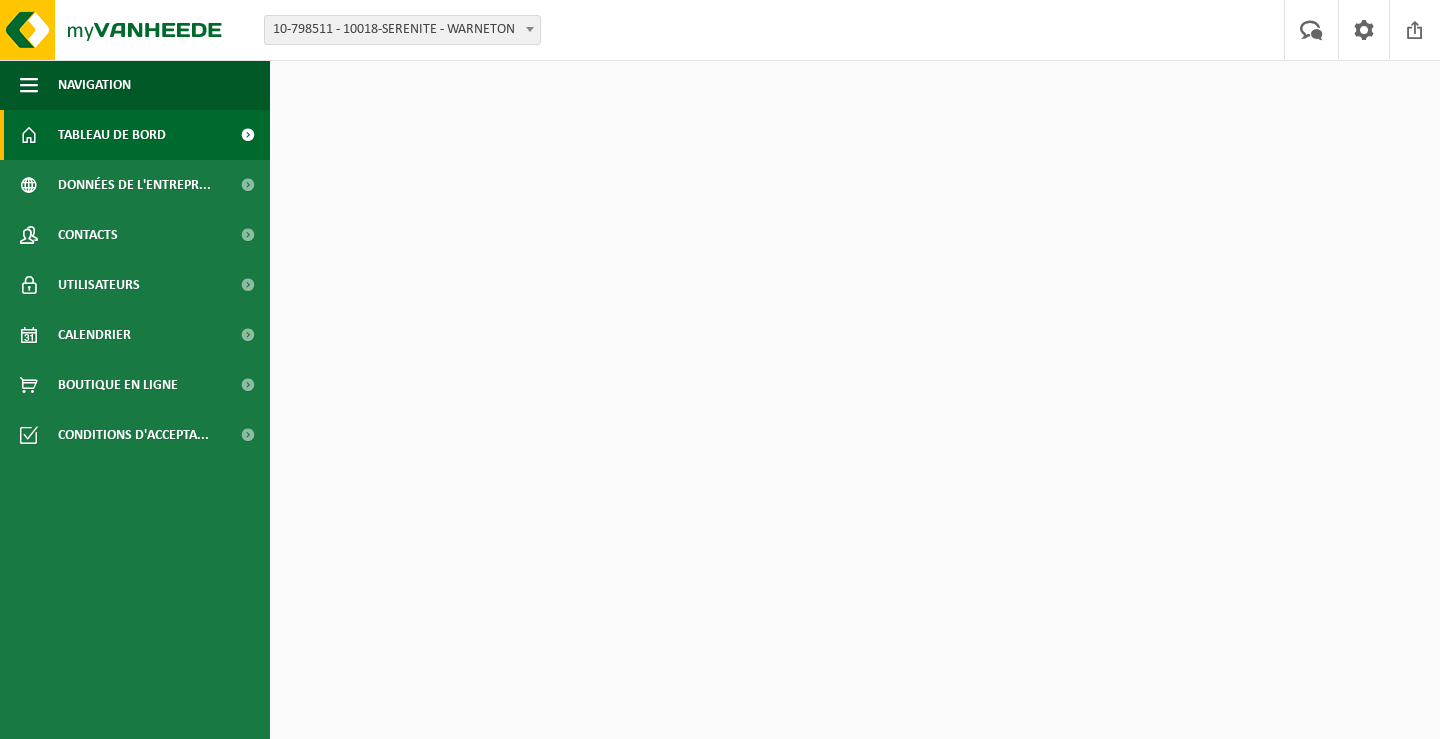 scroll, scrollTop: 0, scrollLeft: 0, axis: both 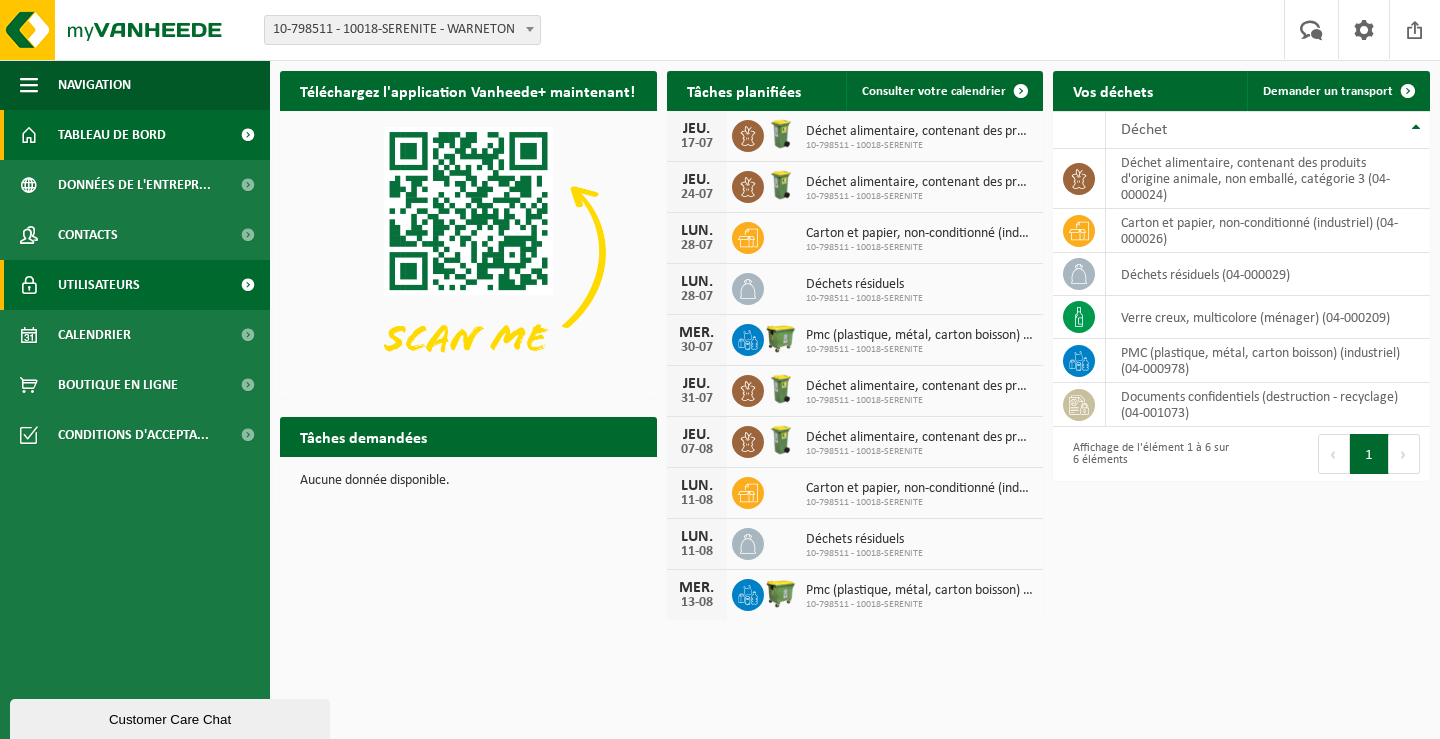 click on "Utilisateurs" at bounding box center (99, 285) 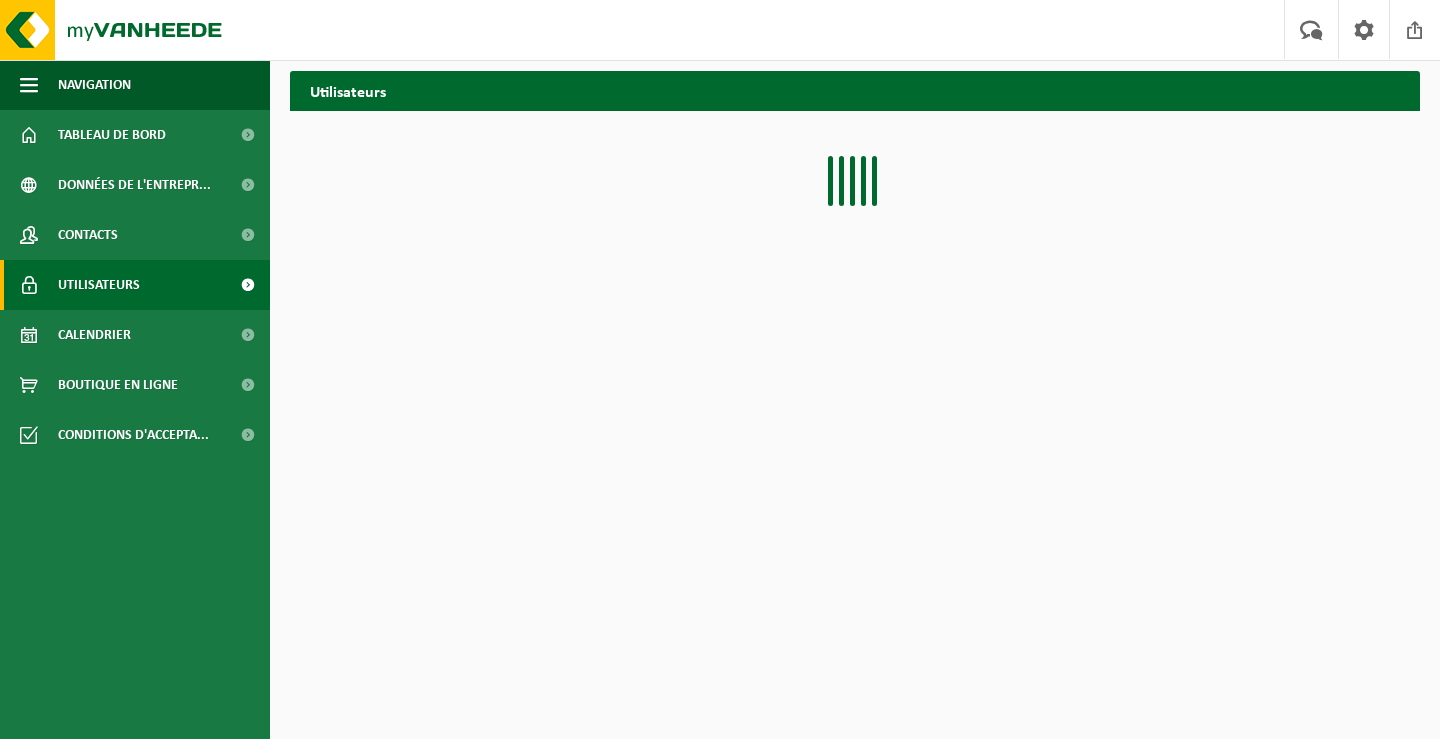 scroll, scrollTop: 0, scrollLeft: 0, axis: both 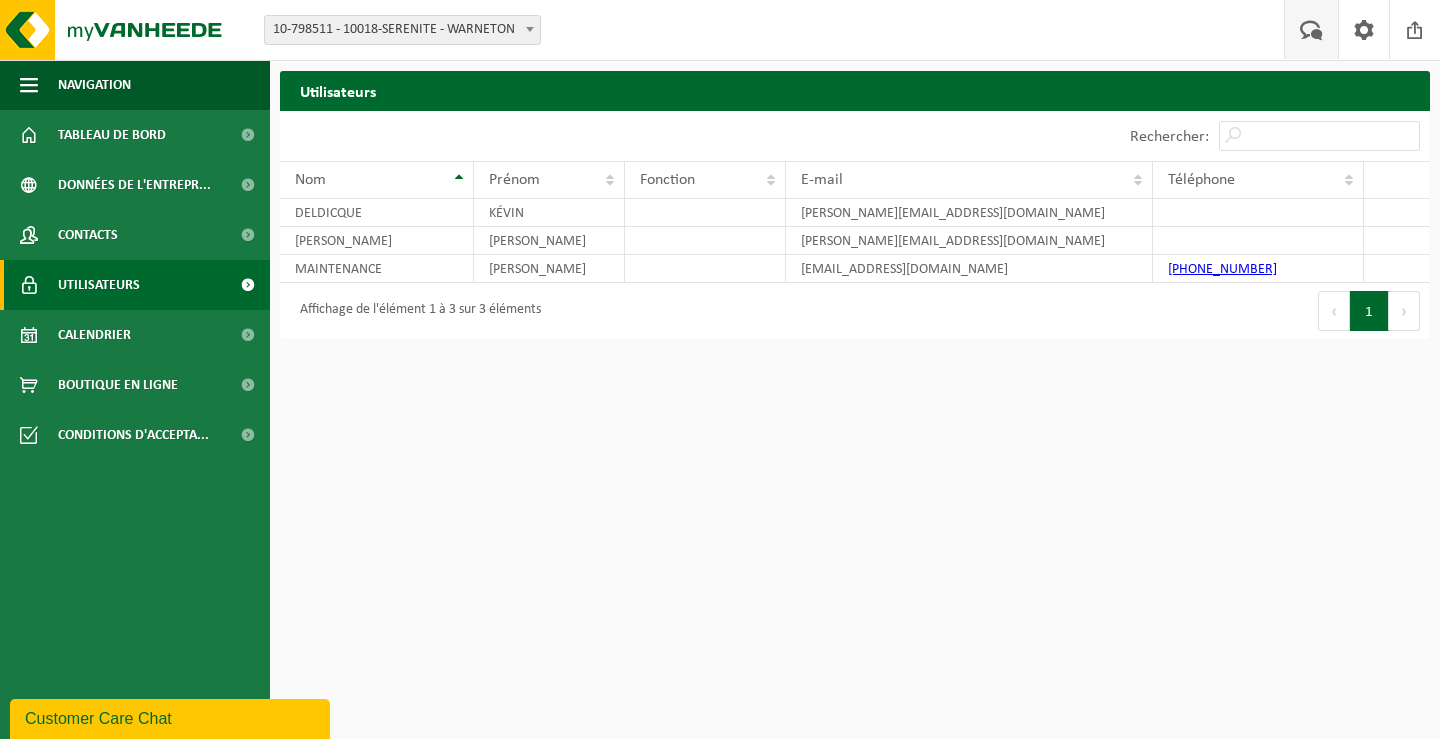click at bounding box center (1311, 29) 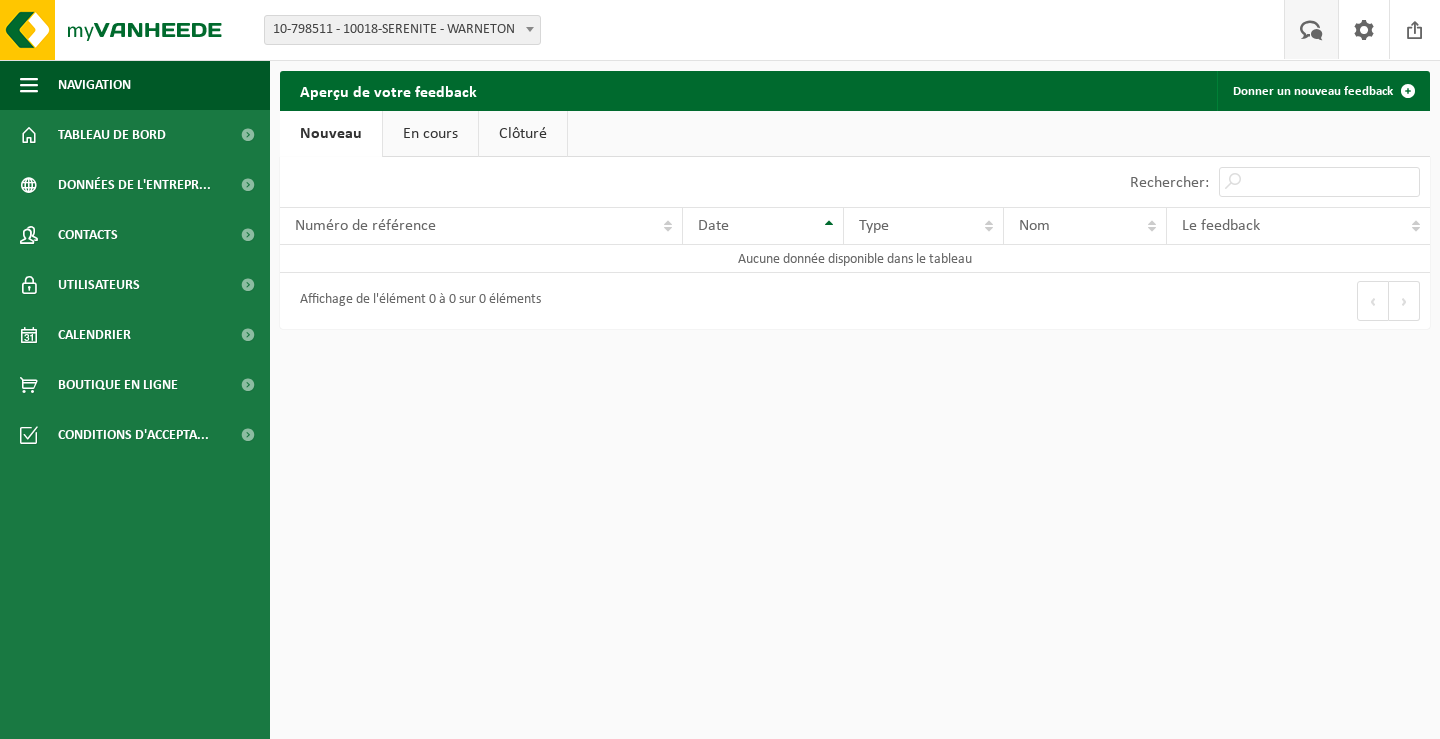 scroll, scrollTop: 0, scrollLeft: 0, axis: both 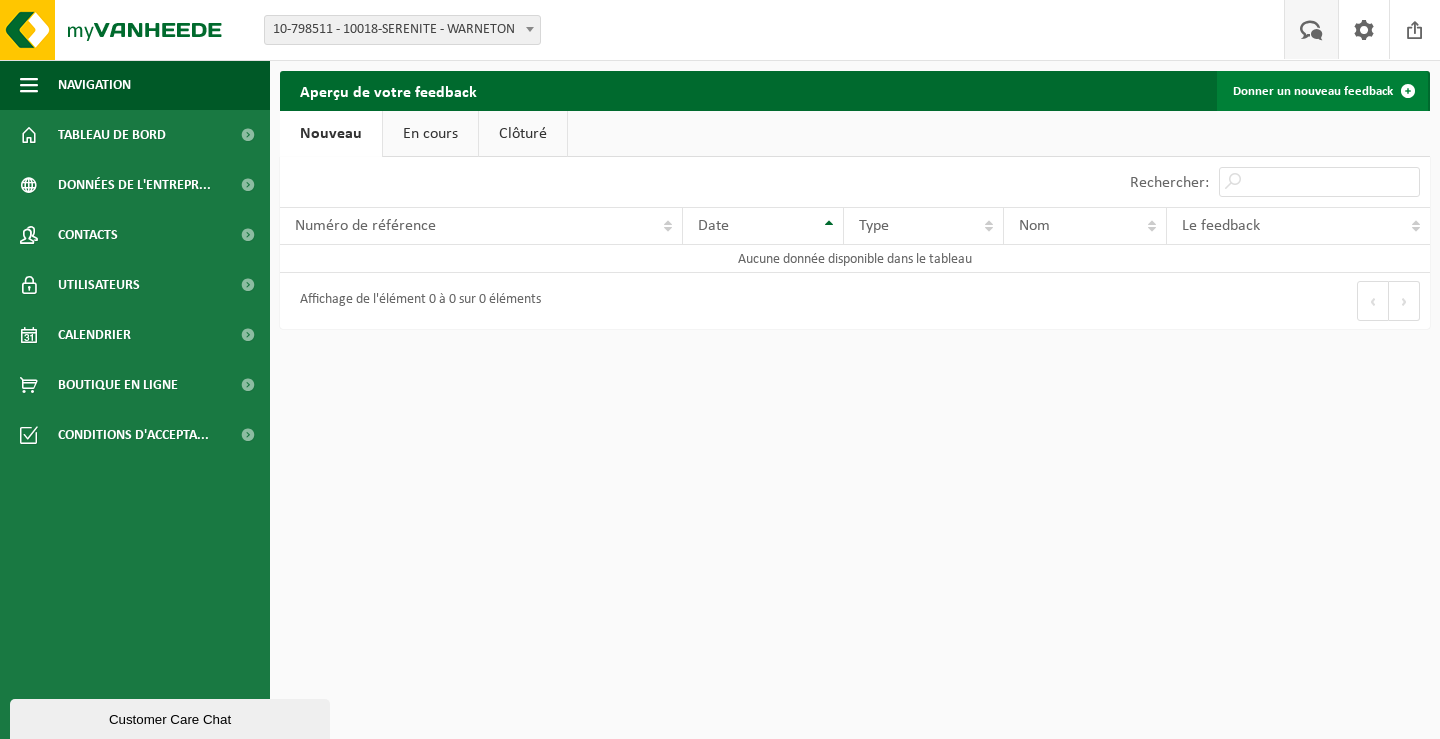 click on "Donner un nouveau feedback" at bounding box center (1322, 91) 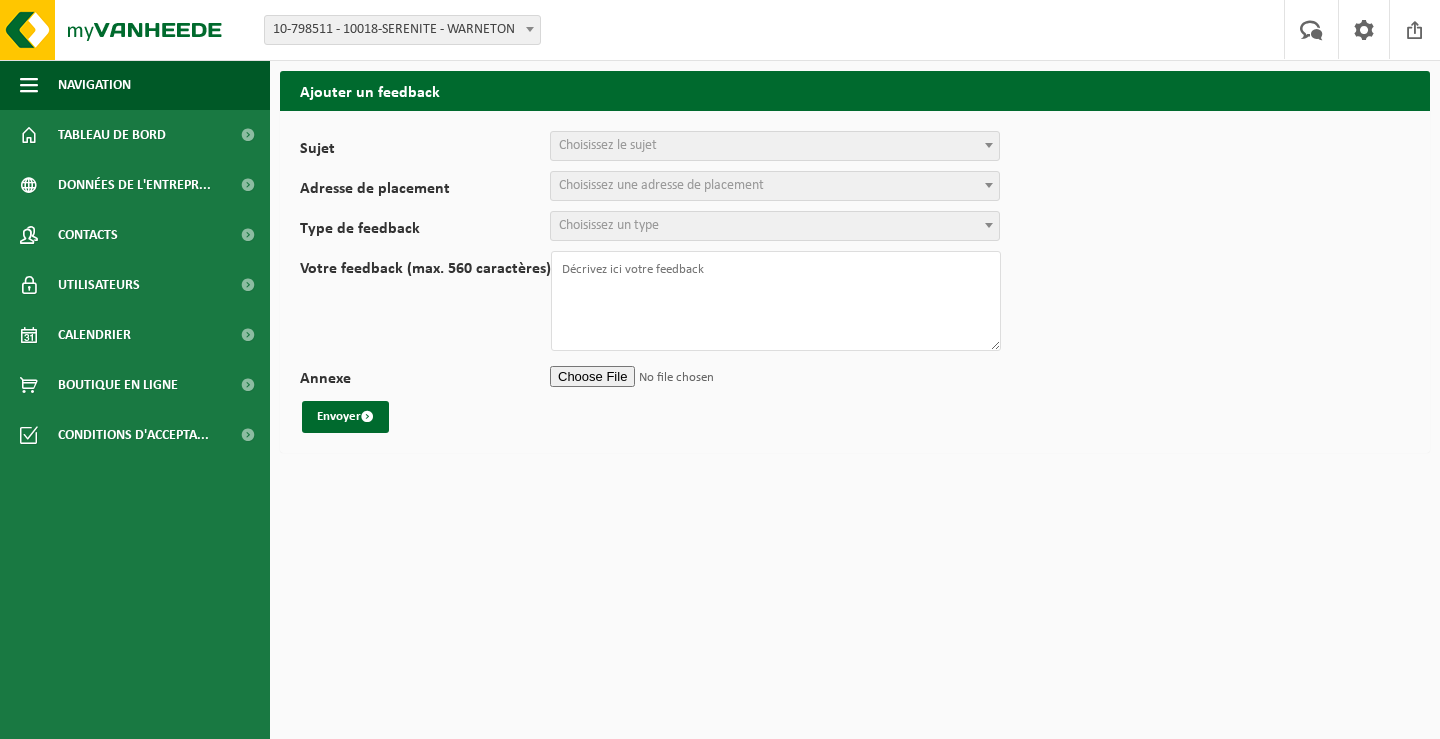 scroll, scrollTop: 0, scrollLeft: 0, axis: both 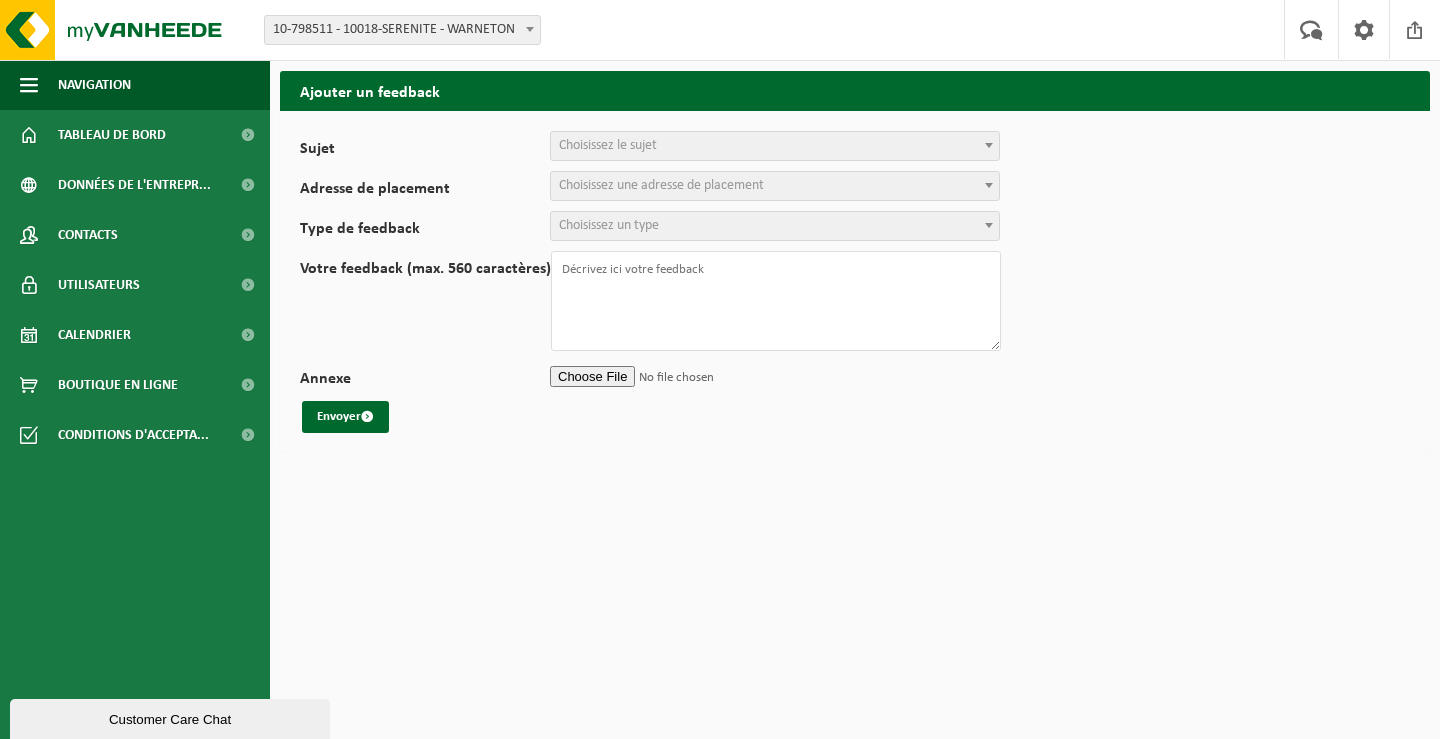 click on "Choisissez le sujet" at bounding box center [775, 146] 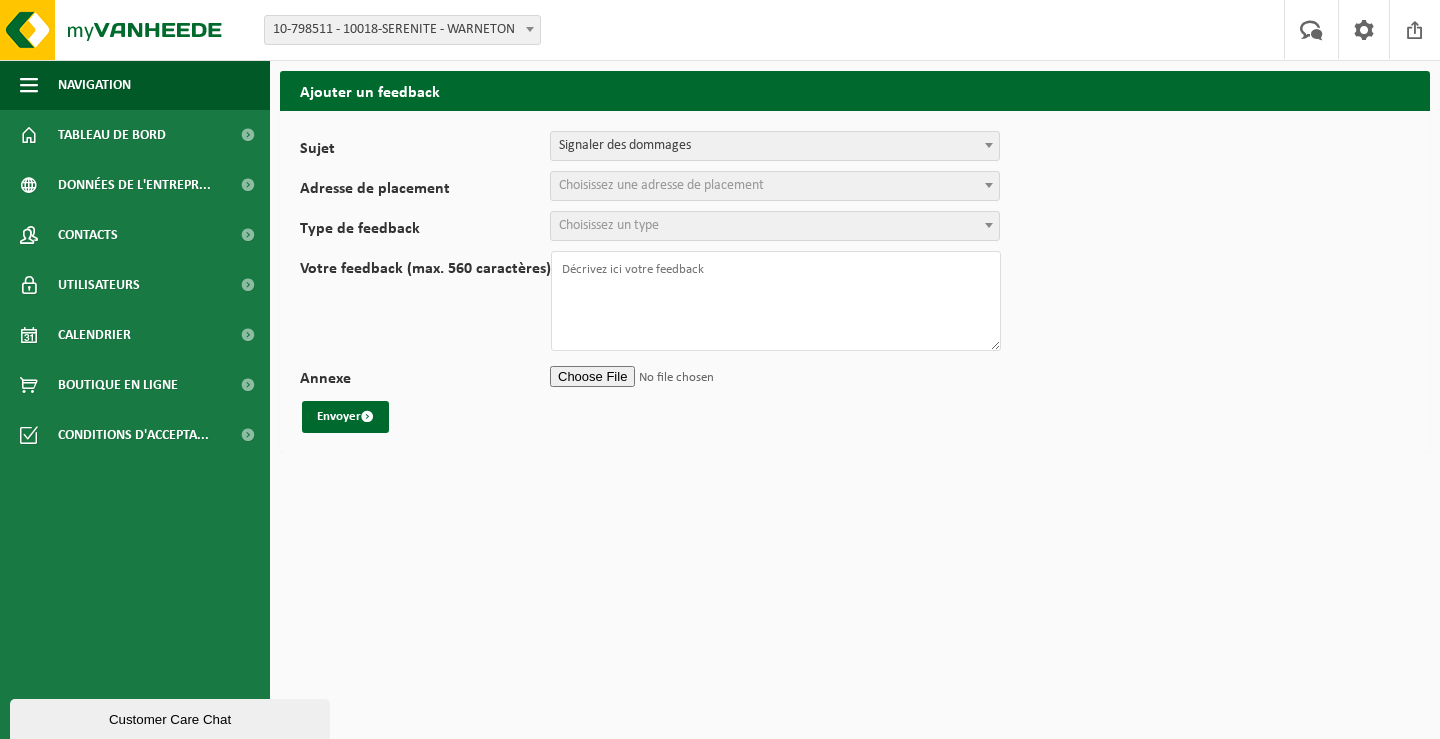 click on "Choisissez une adresse de placement" at bounding box center (661, 185) 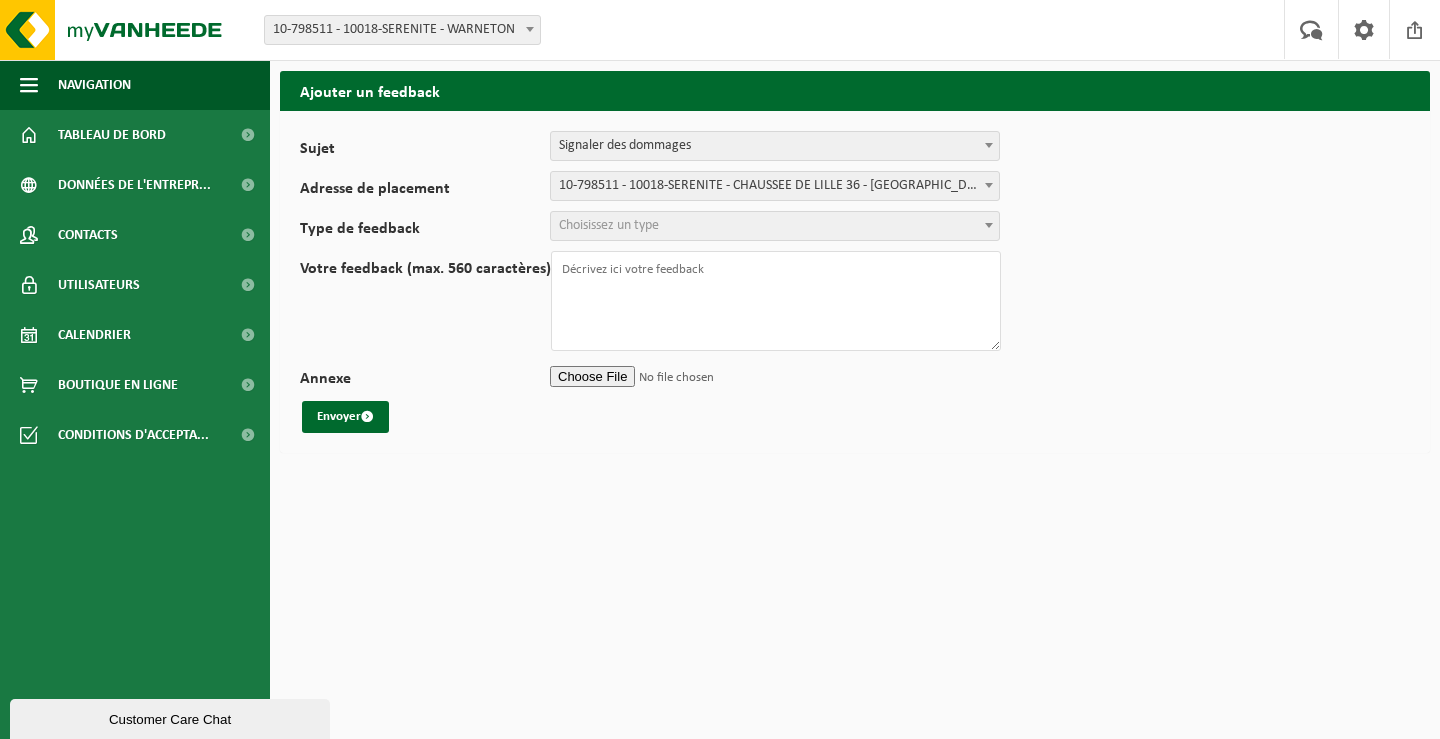 click on "Choisissez un type" at bounding box center [609, 225] 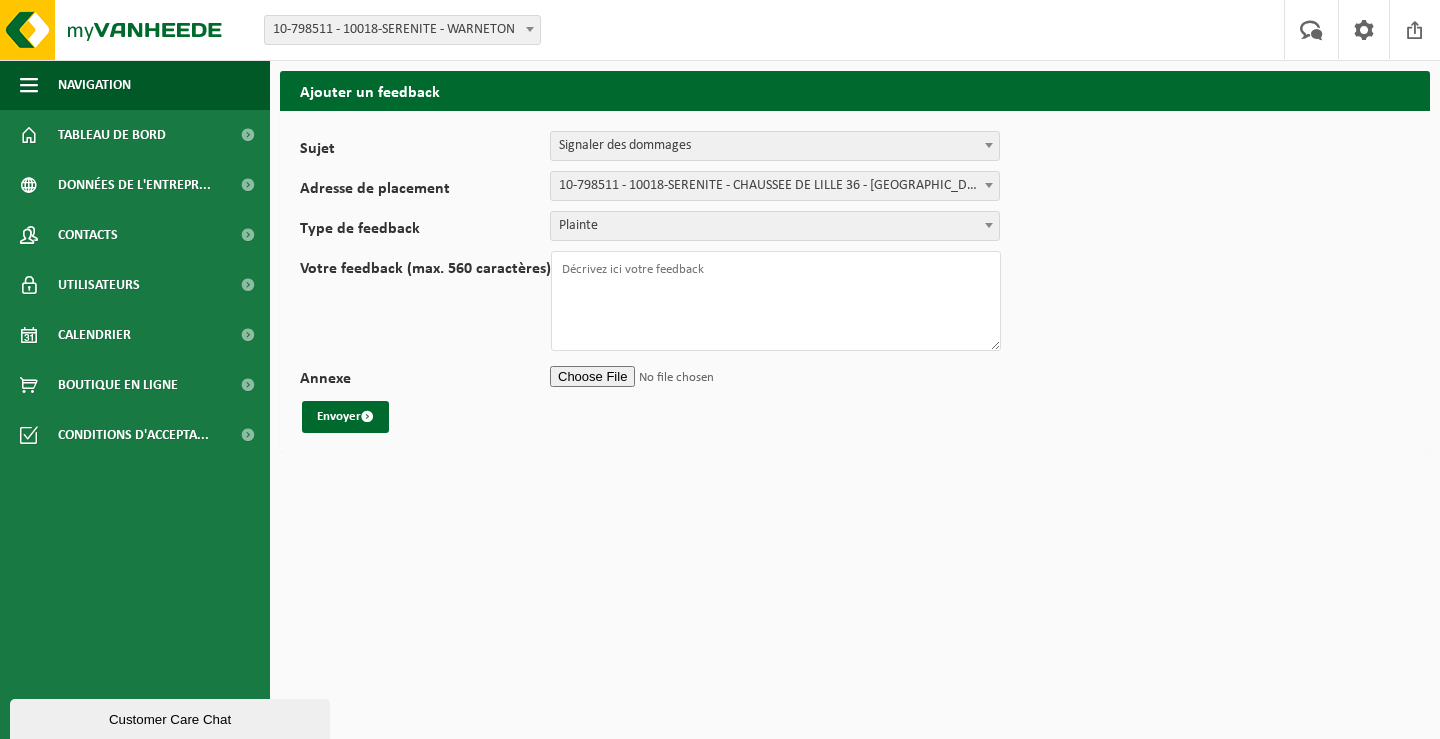 click on "Annexe" at bounding box center (775, 376) 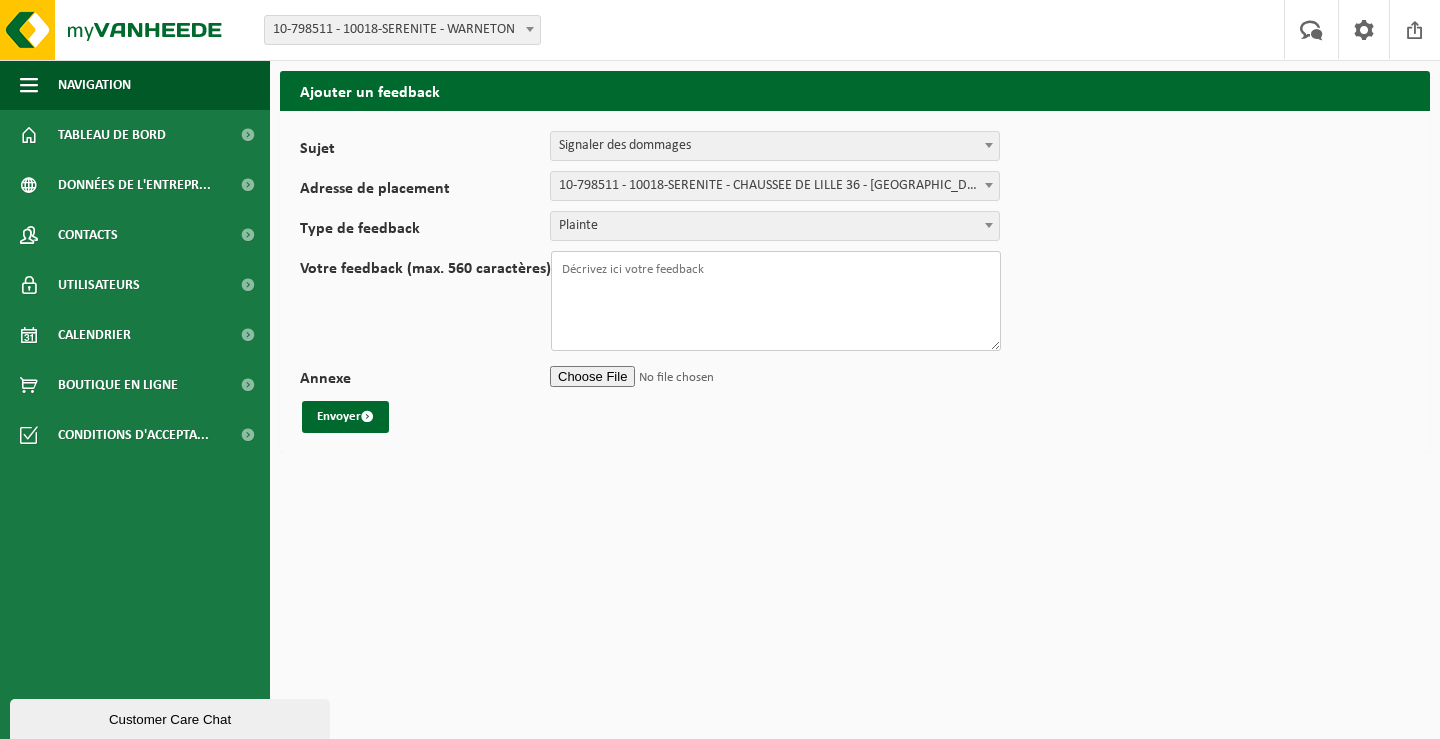 click on "Votre feedback (max. 560 caractères)" at bounding box center (776, 301) 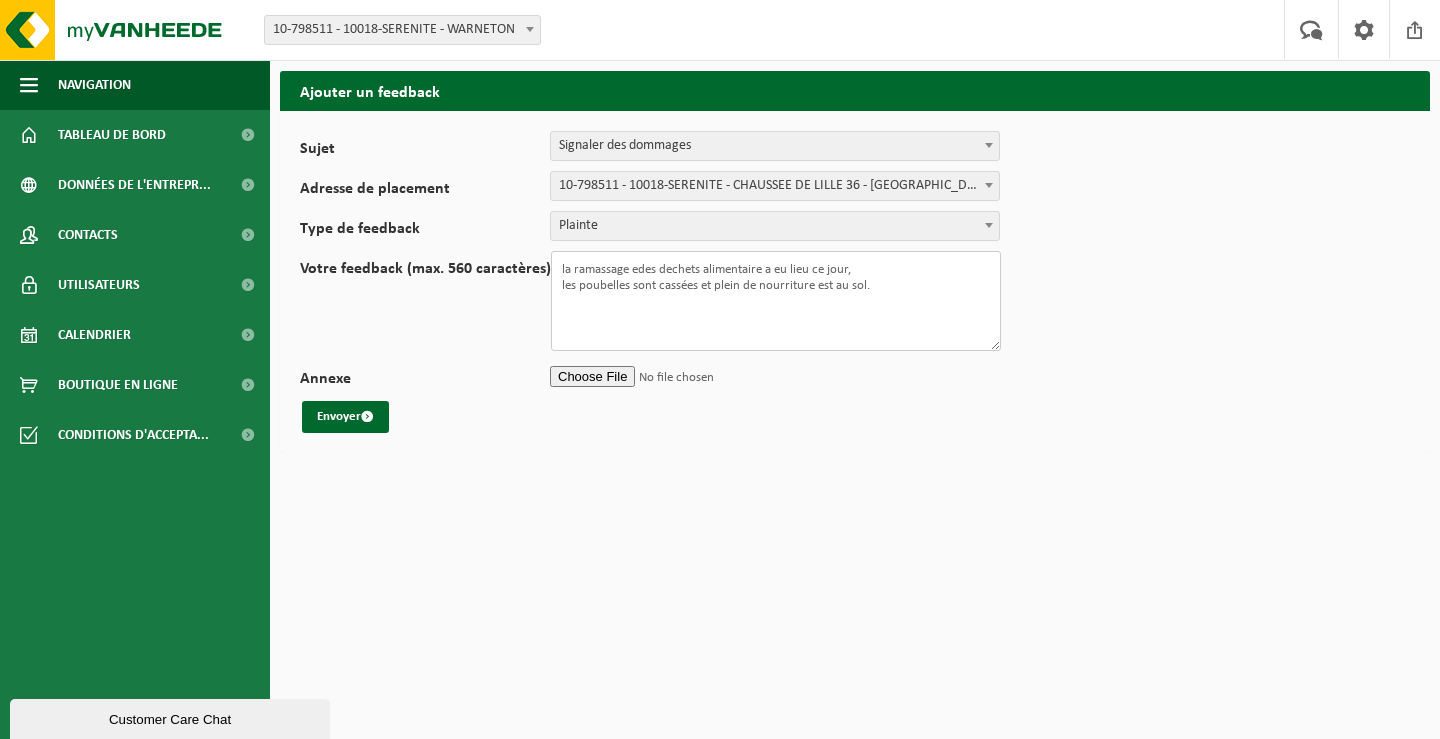 click on "la ramassage edes dechets alimentaire a eu lieu ce jour,
les poubelles sont cassées et plein de nourriture est au sol." at bounding box center [776, 301] 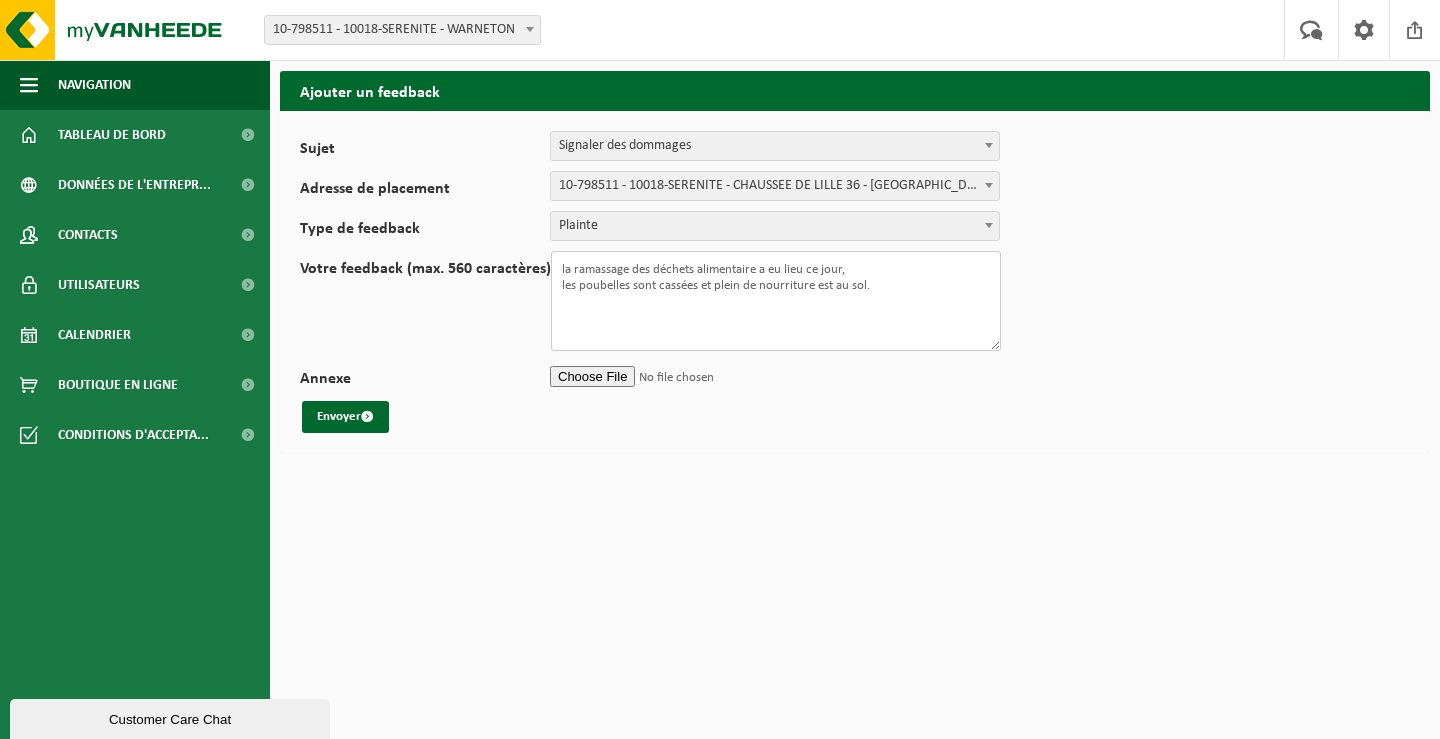 click on "la ramassage des déchets alimentaire a eu lieu ce jour,
les poubelles sont cassées et plein de nourriture est au sol." at bounding box center [776, 301] 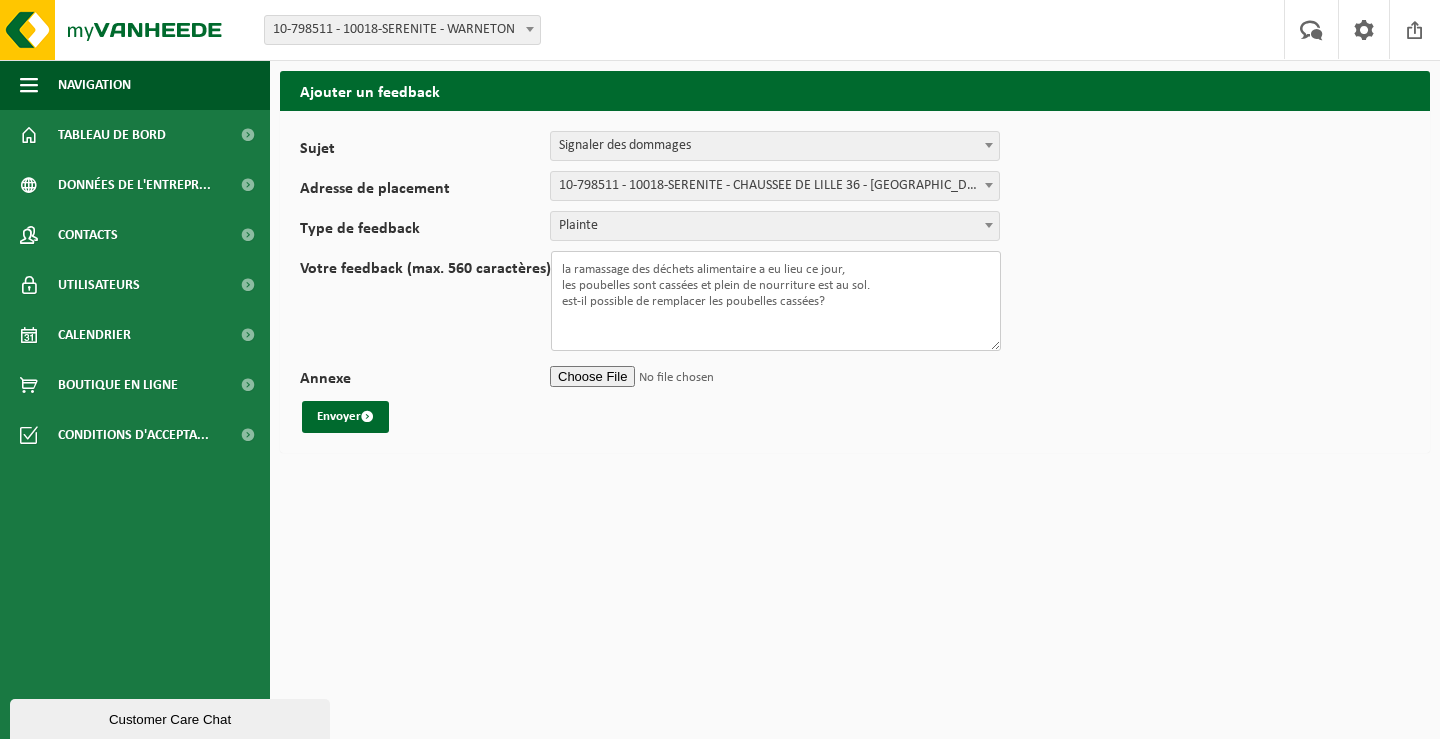 type on "la ramassage des déchets alimentaire a eu lieu ce jour,
les poubelles sont cassées et plein de nourriture est au sol.
est-il possible de remplacer les poubelles cassées?" 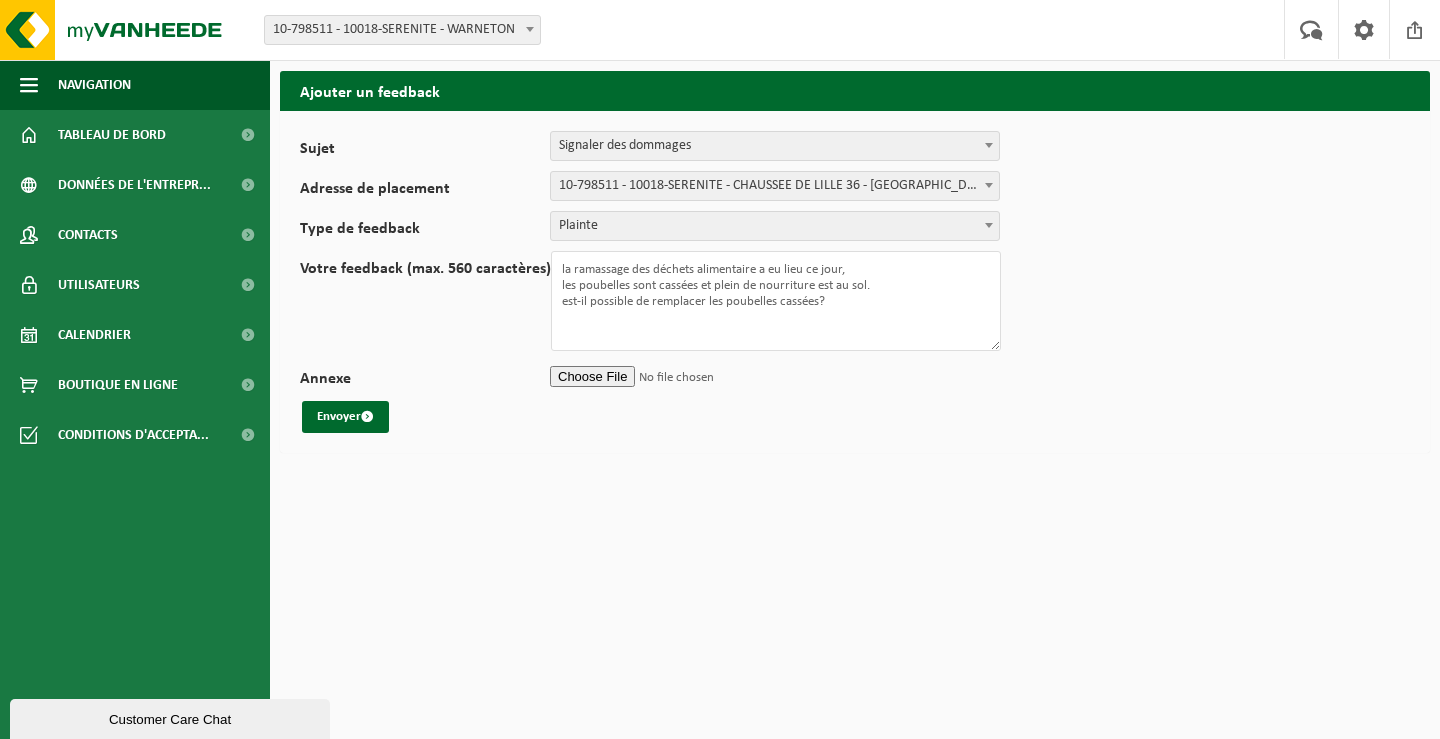 click on "Annexe" at bounding box center (775, 376) 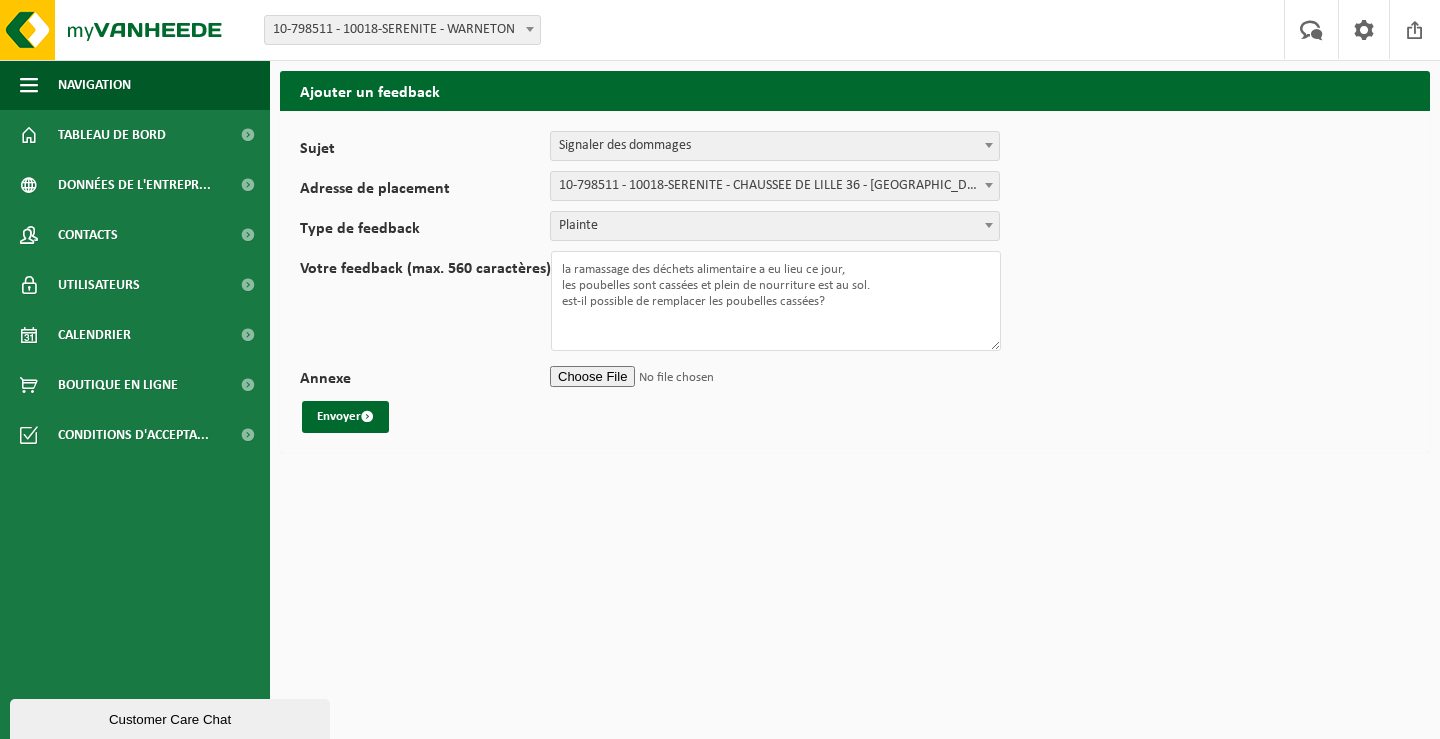 click on "Annexe" at bounding box center (775, 376) 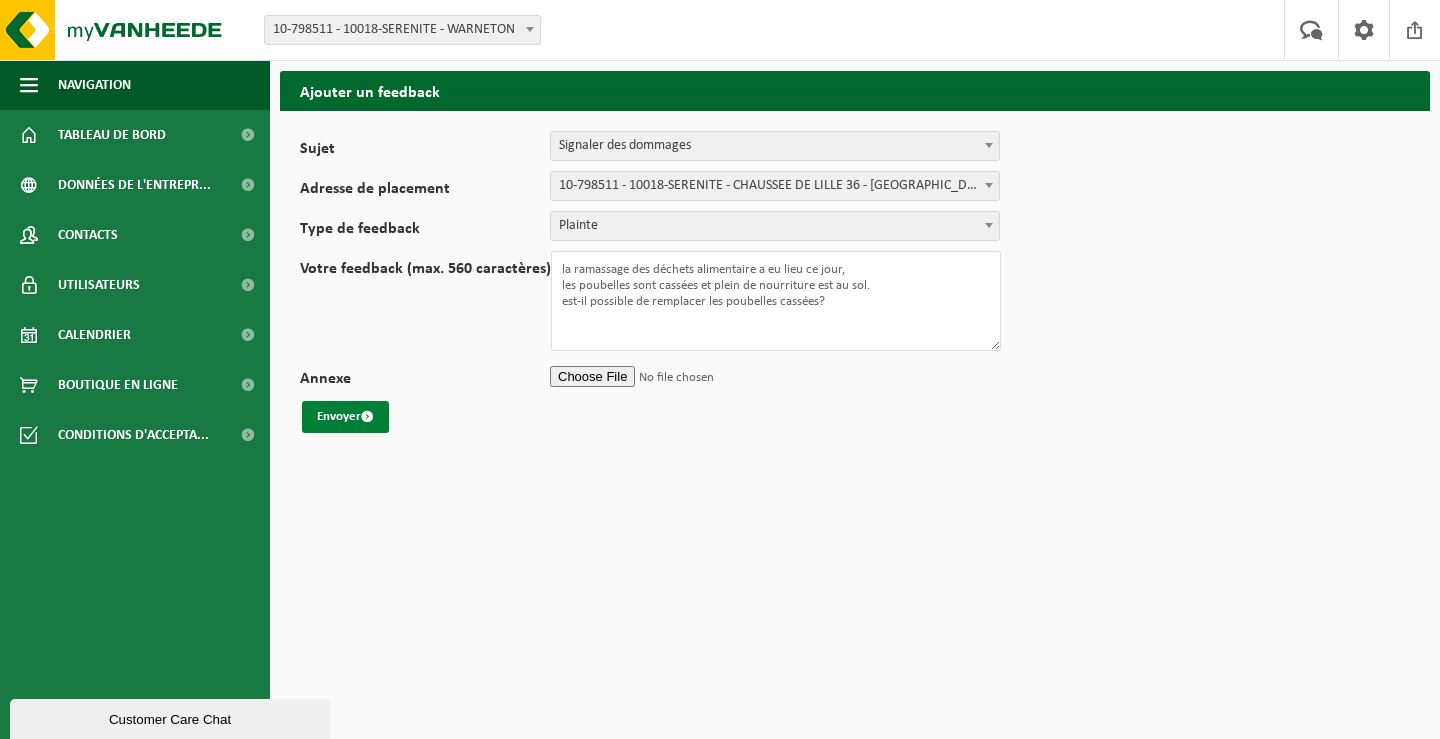 click at bounding box center [367, 416] 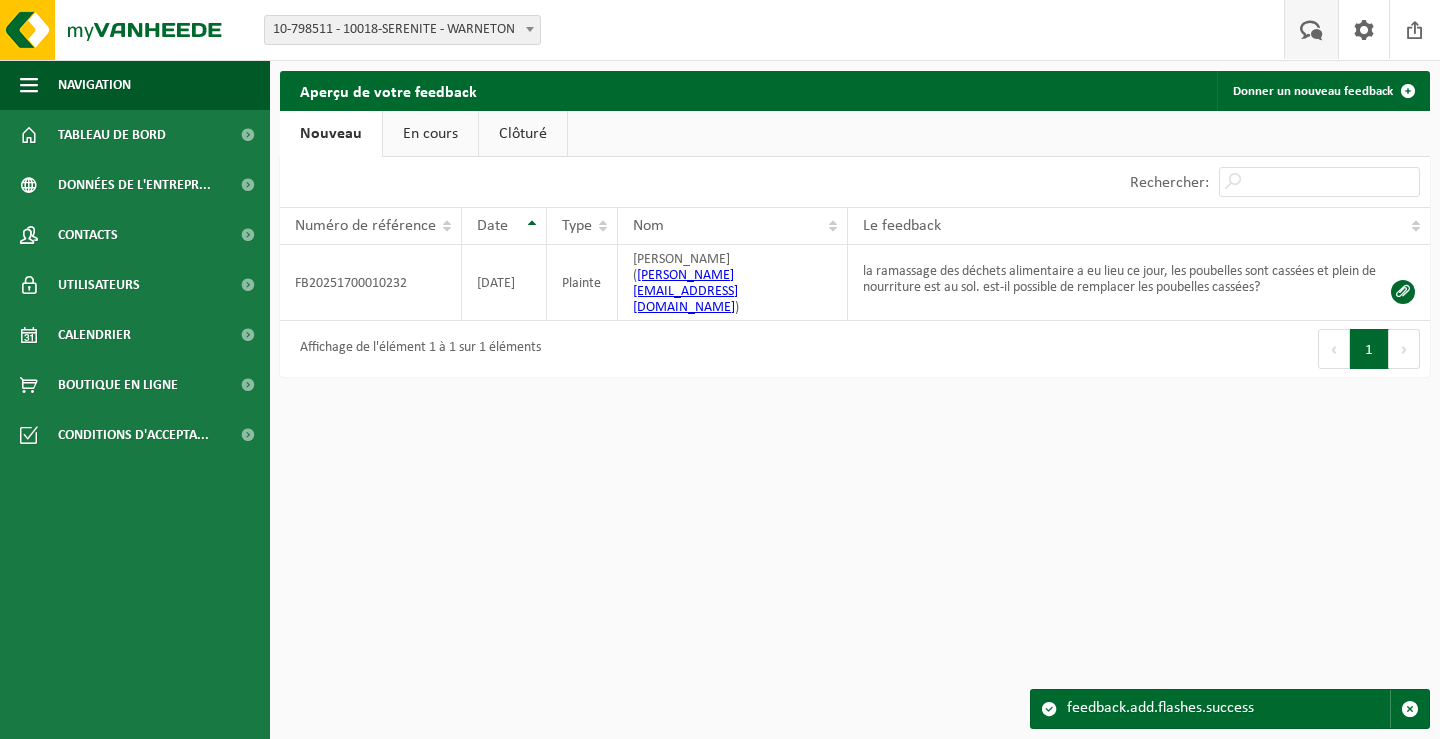 scroll, scrollTop: 0, scrollLeft: 0, axis: both 